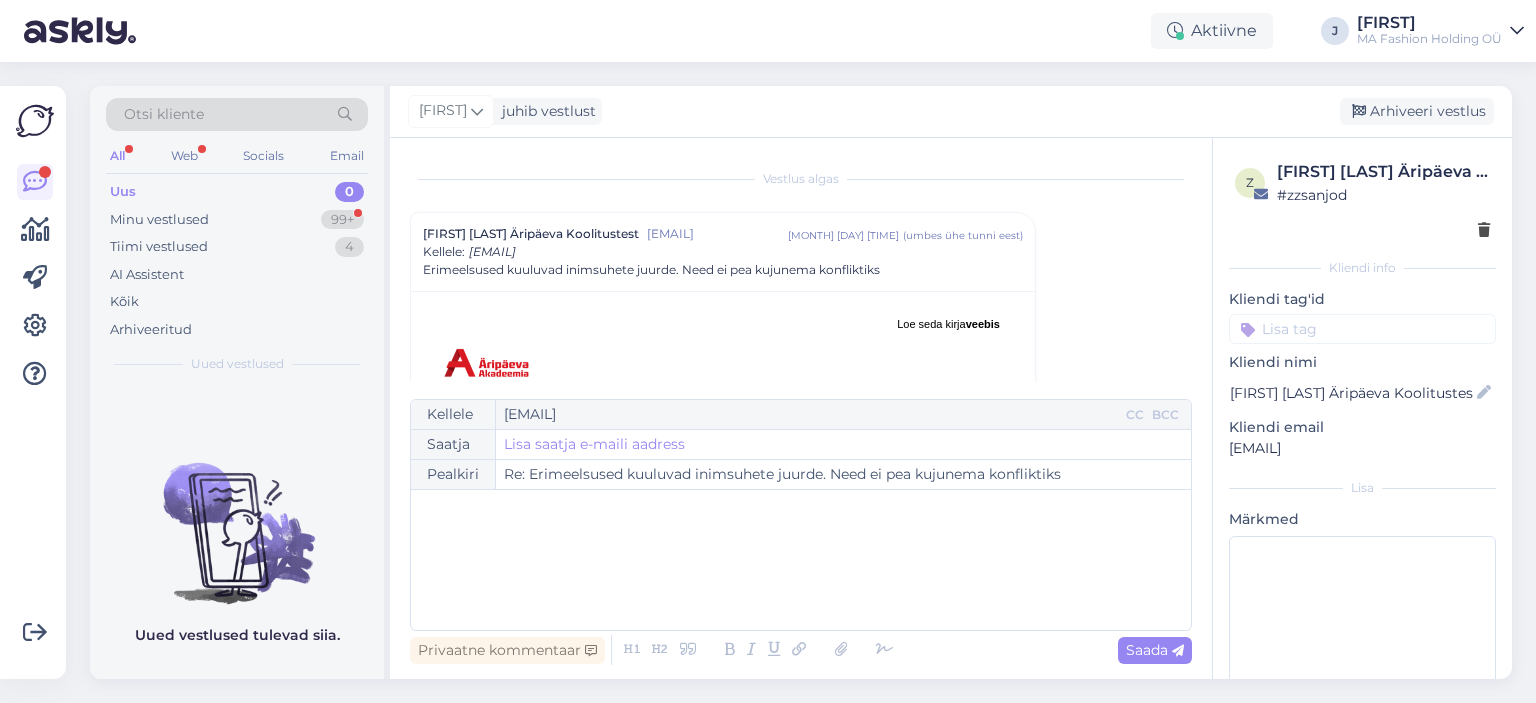 scroll, scrollTop: 0, scrollLeft: 0, axis: both 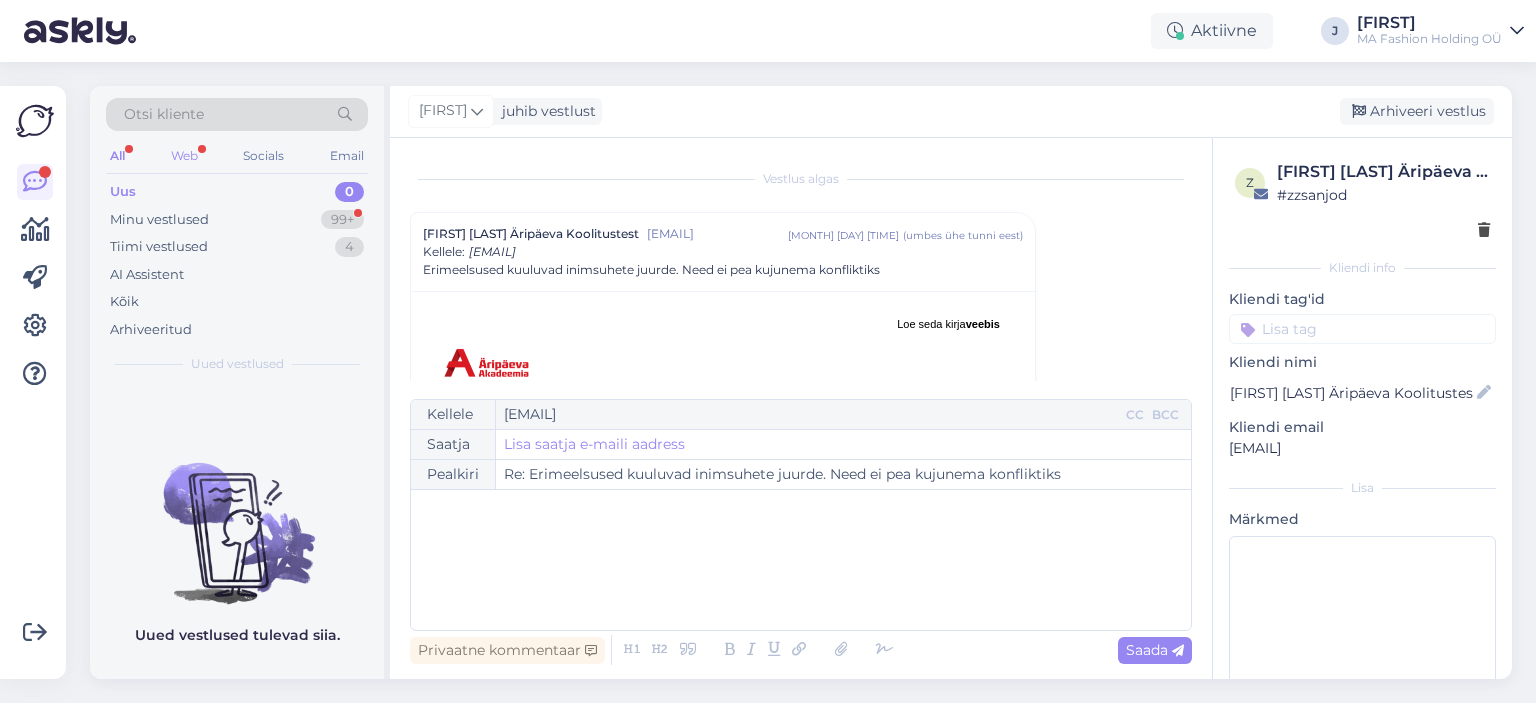 drag, startPoint x: 0, startPoint y: 0, endPoint x: 202, endPoint y: 155, distance: 254.6154 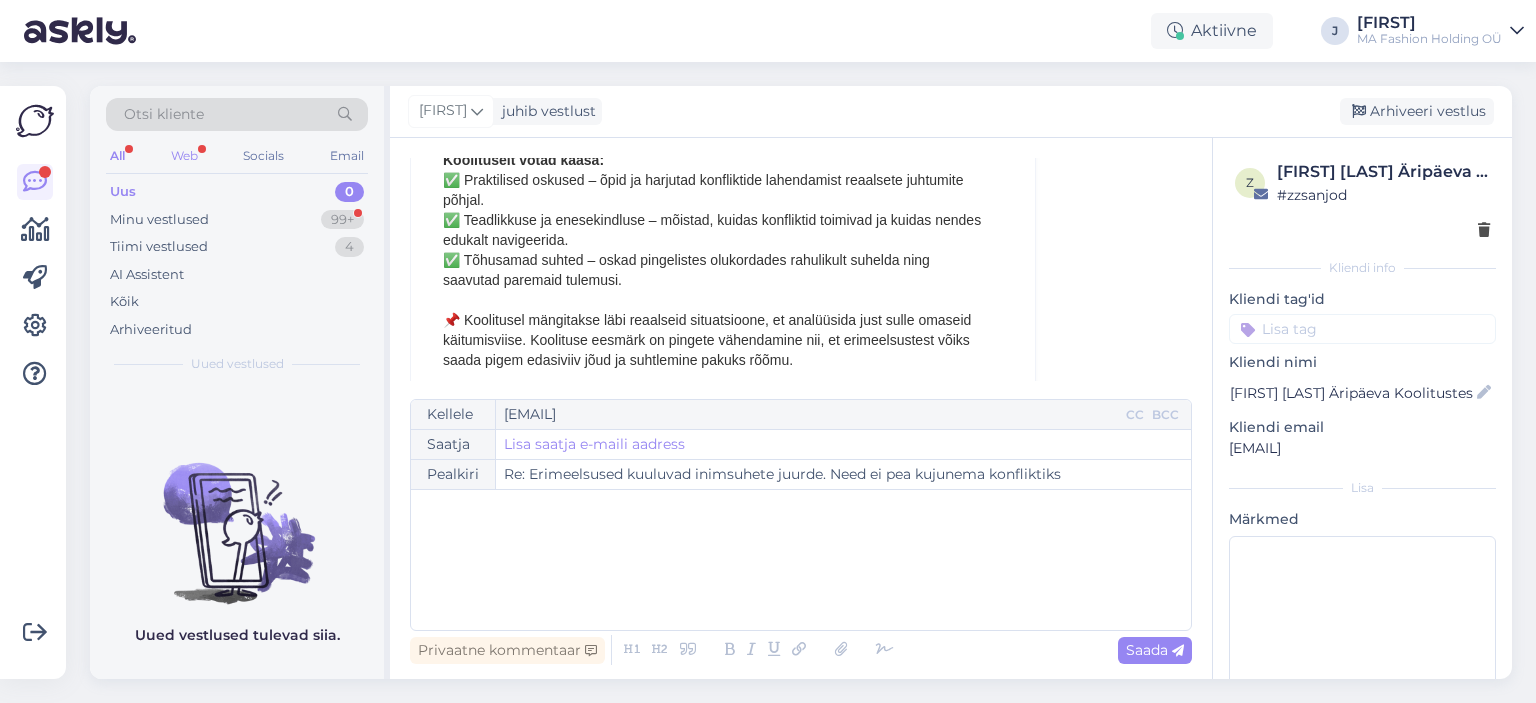 click on "Web" at bounding box center (184, 156) 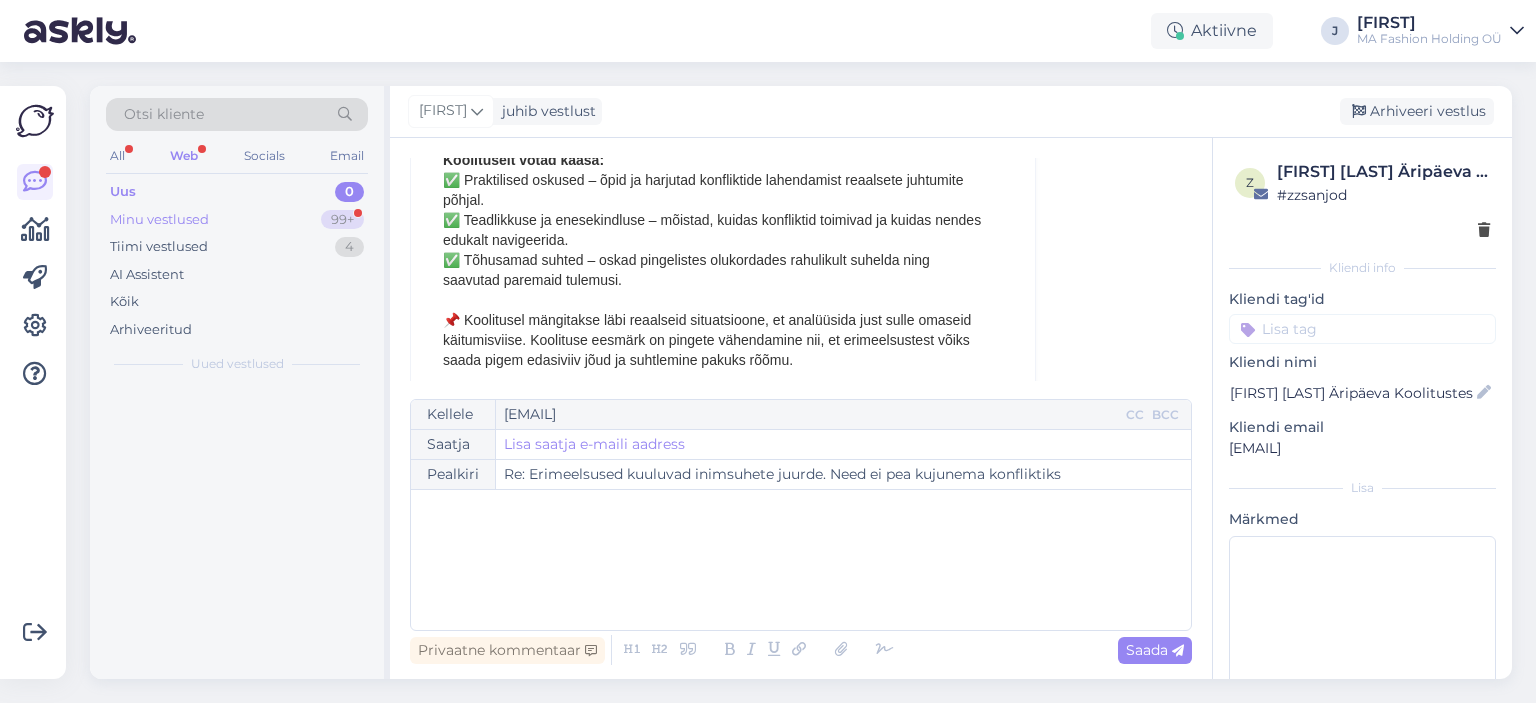 click on "Minu vestlused 99+" at bounding box center (237, 220) 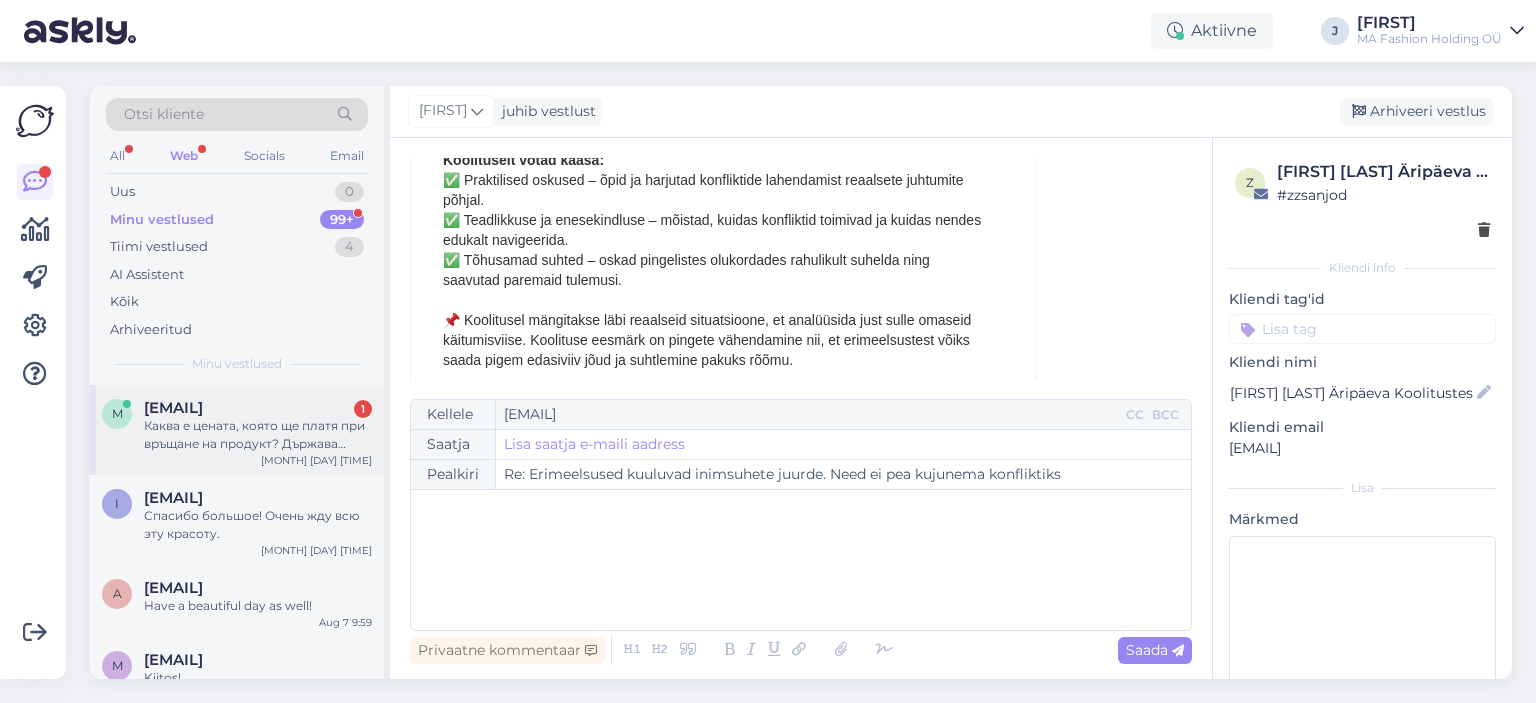 click on "Каква е цената, която ще платя при връщане на продукт? Държава България." at bounding box center [258, 435] 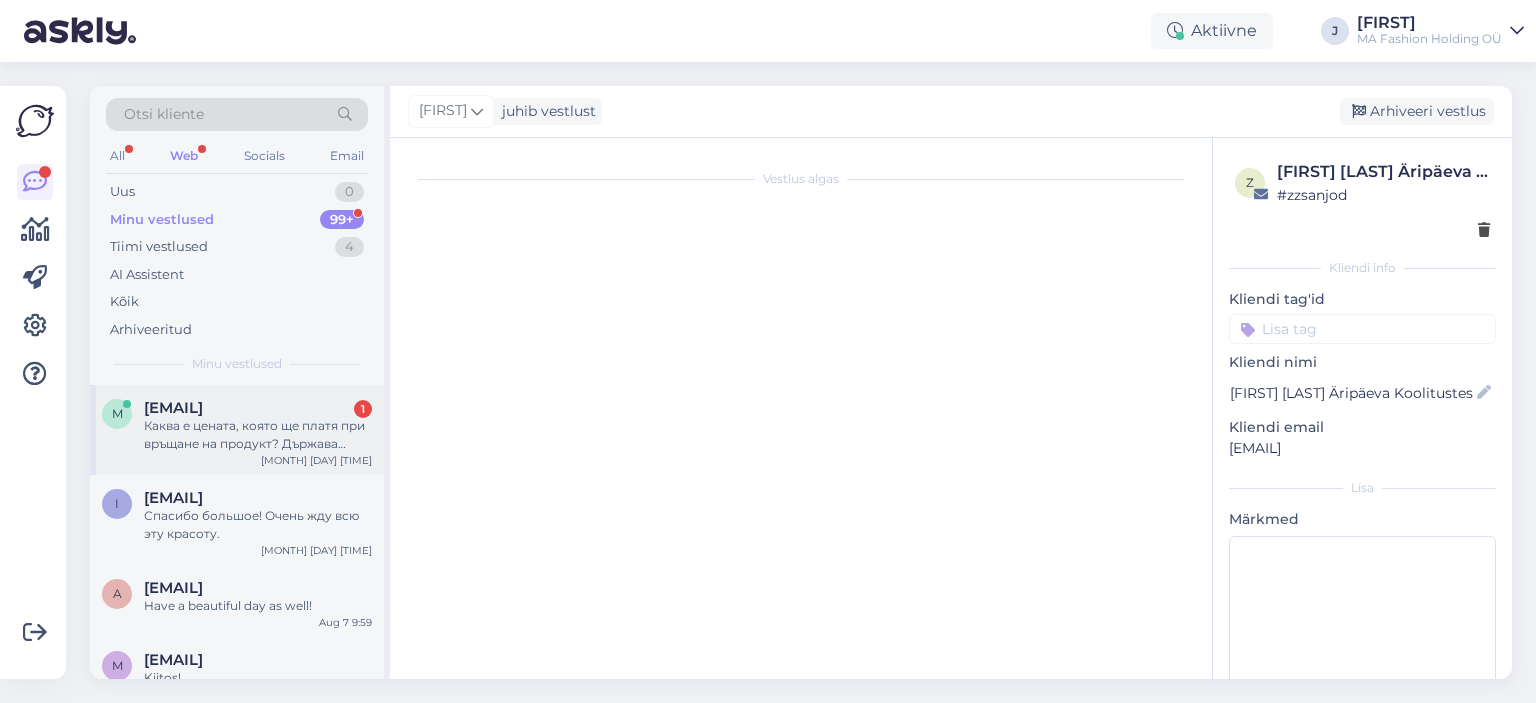 scroll, scrollTop: 1725, scrollLeft: 0, axis: vertical 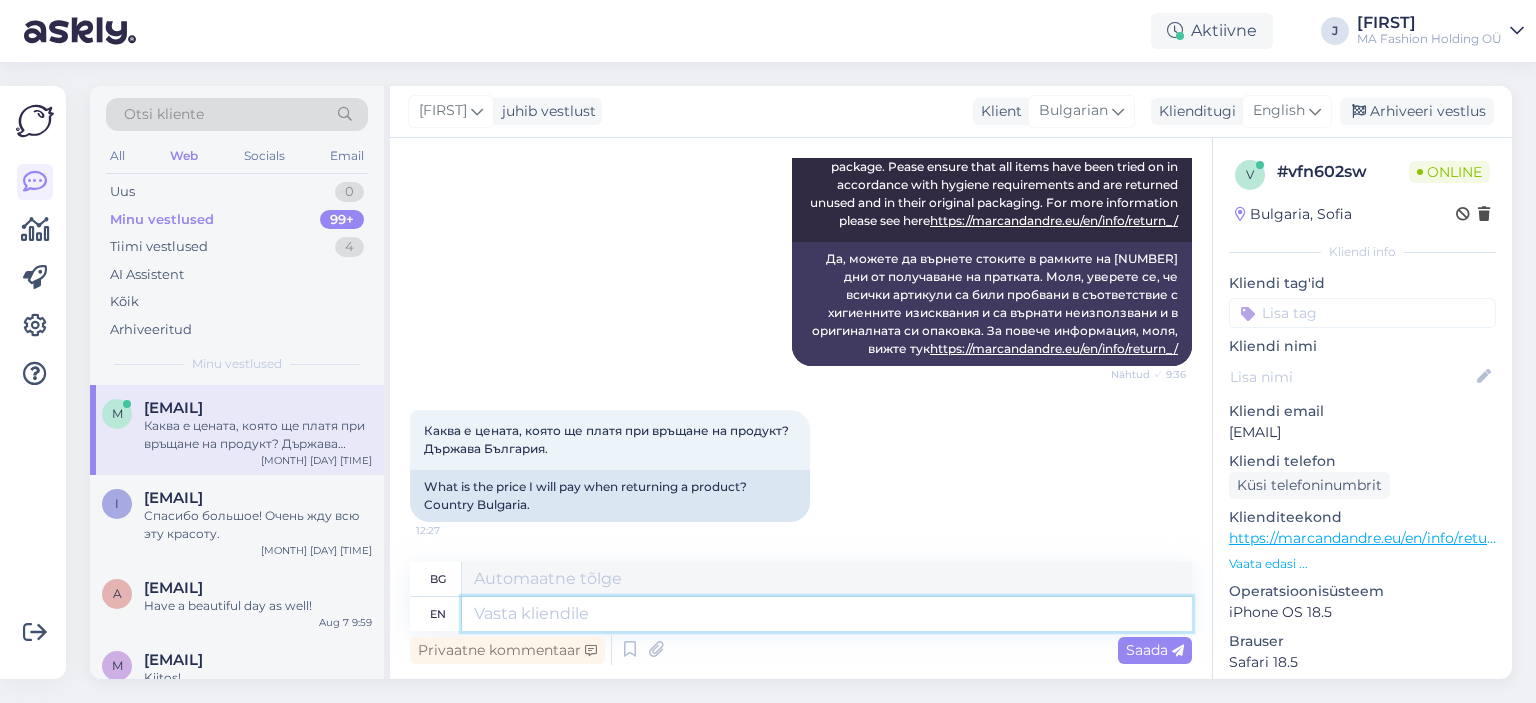 click at bounding box center [827, 614] 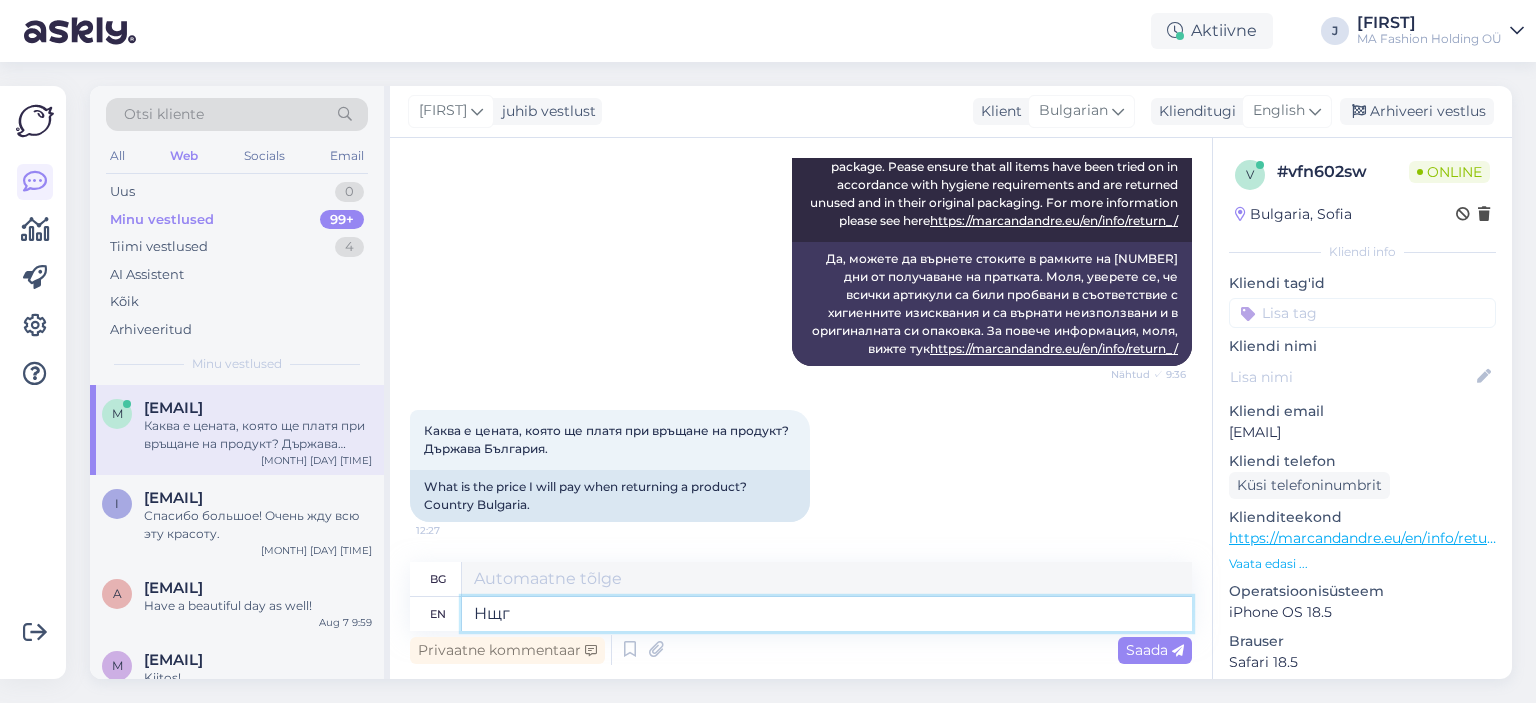 type on "Нщг" 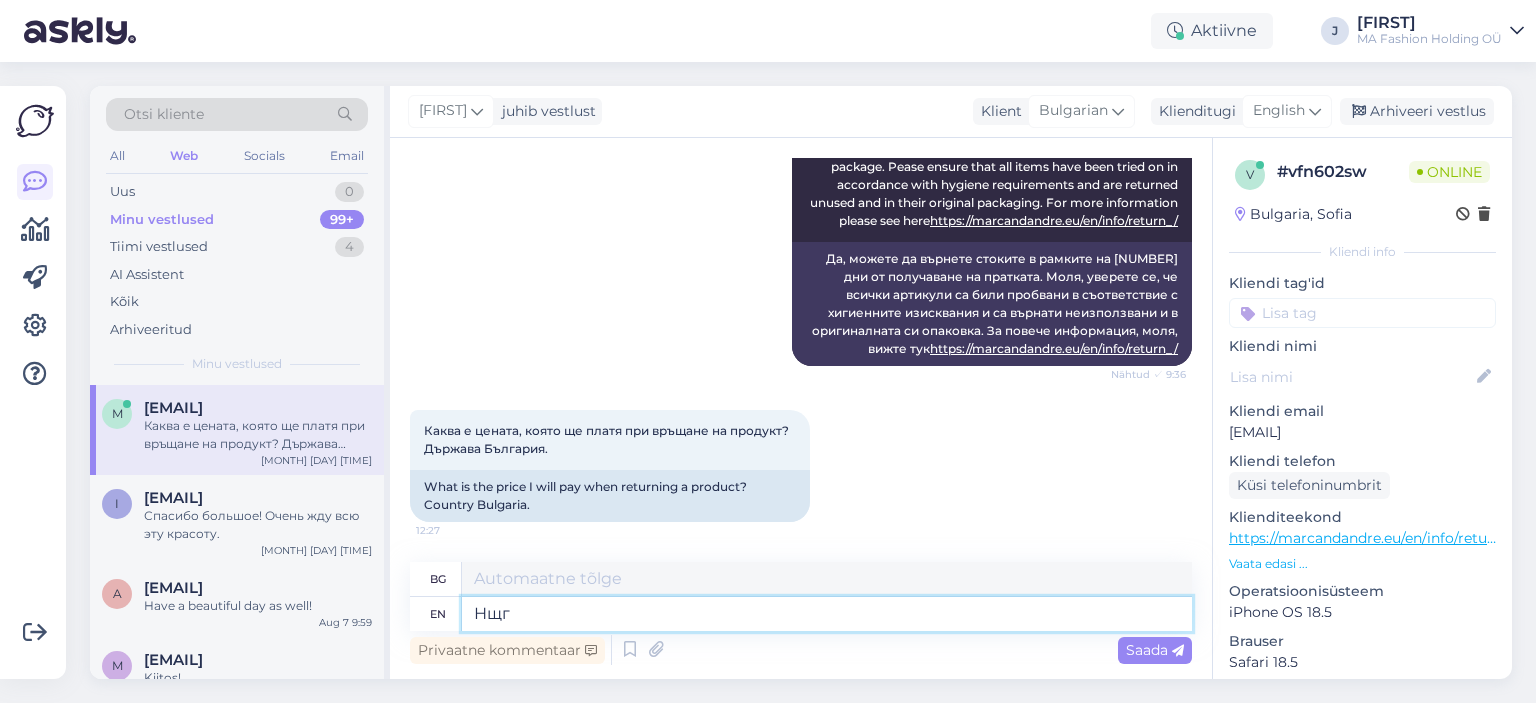 type on "Нщг" 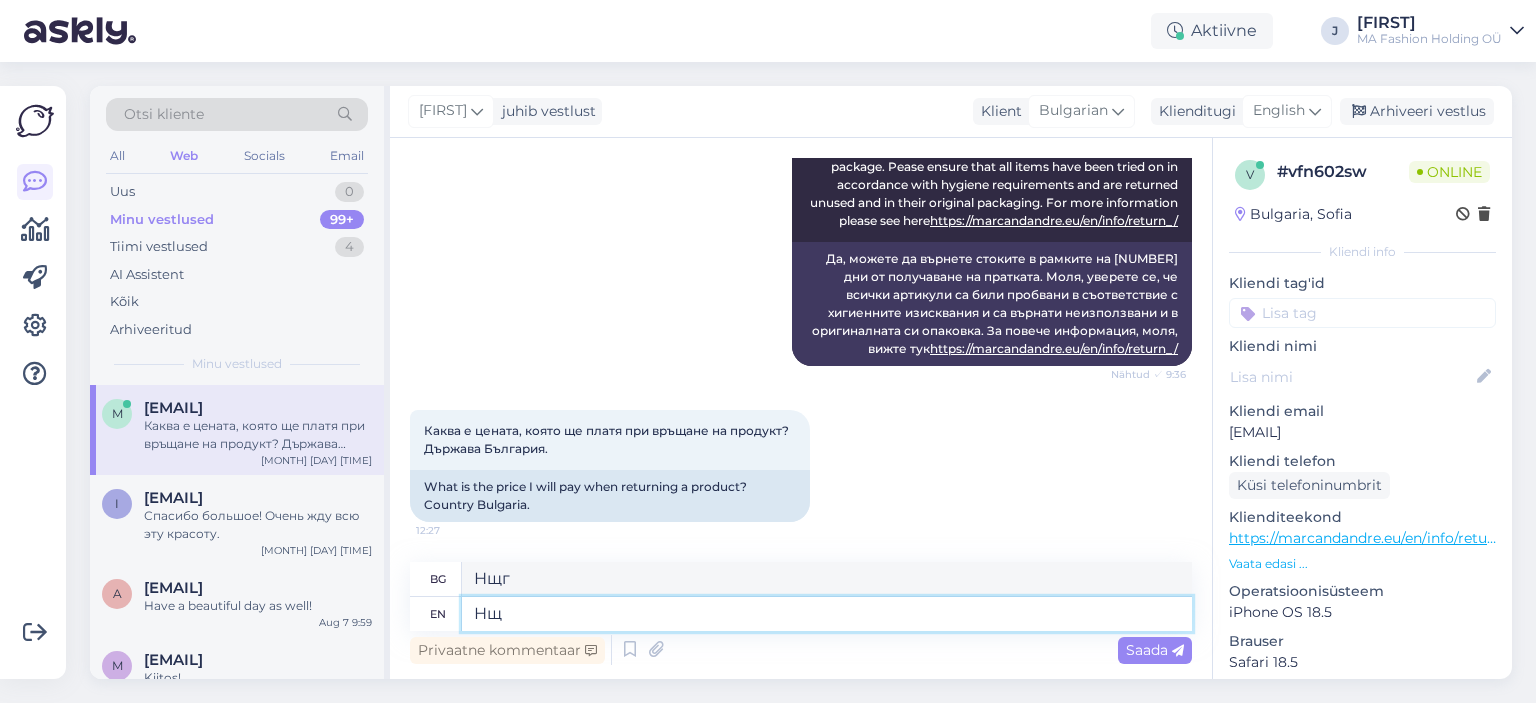 type on "Н" 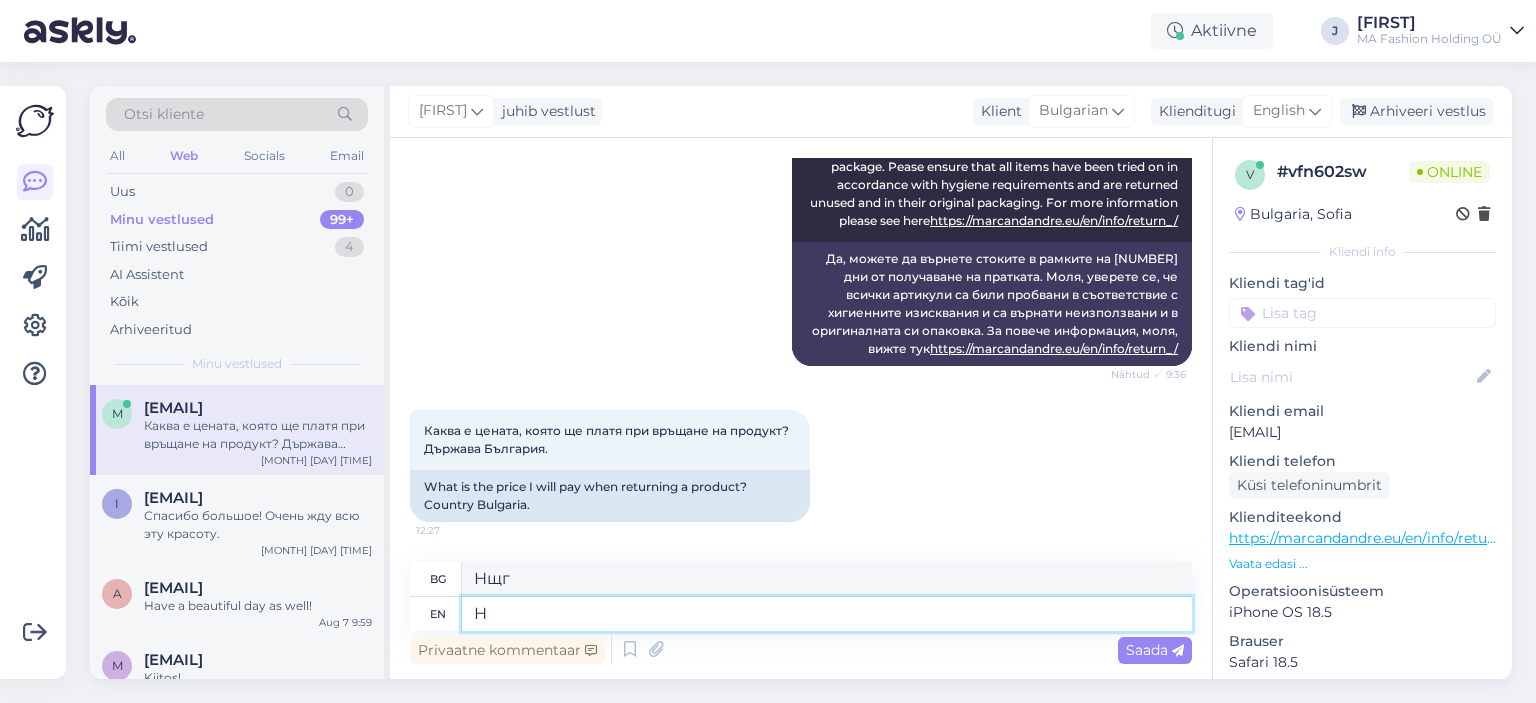 type 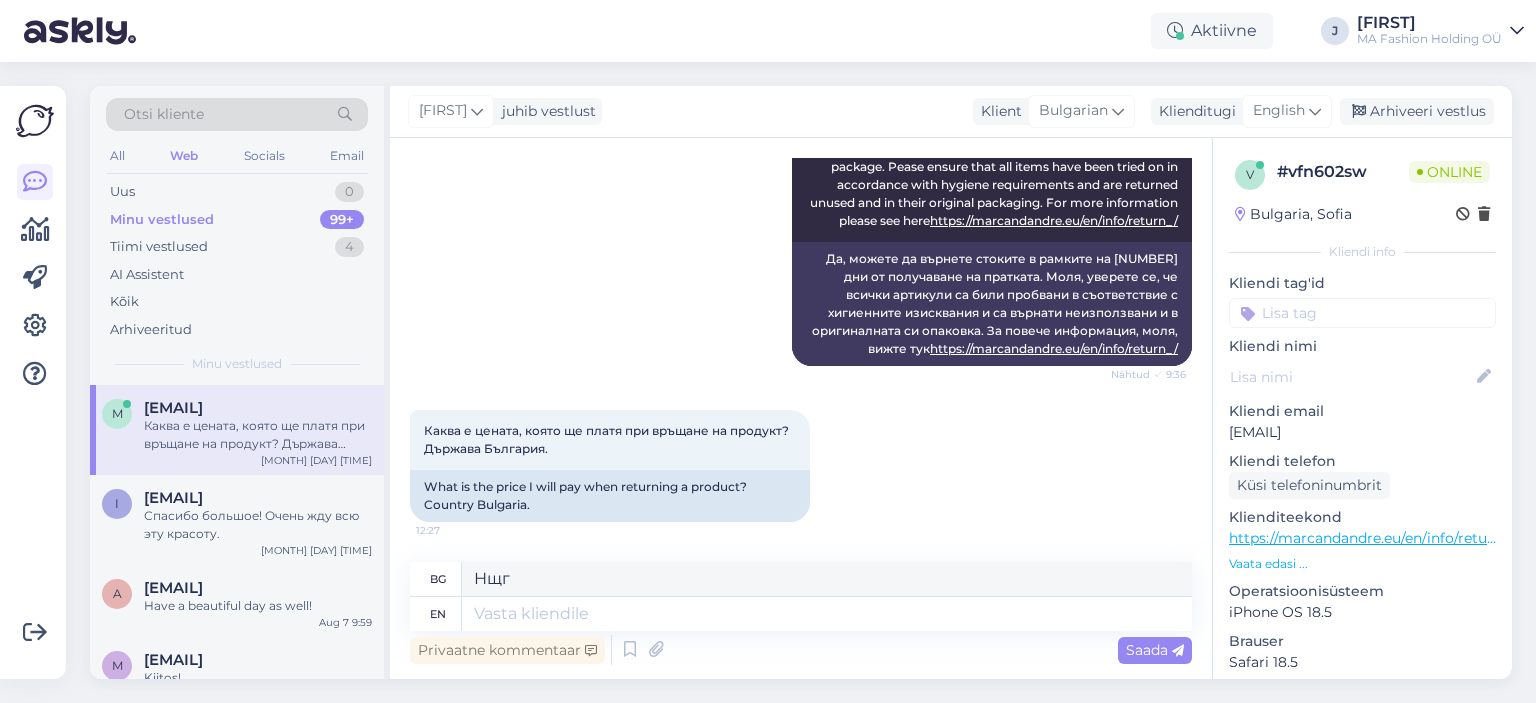 type 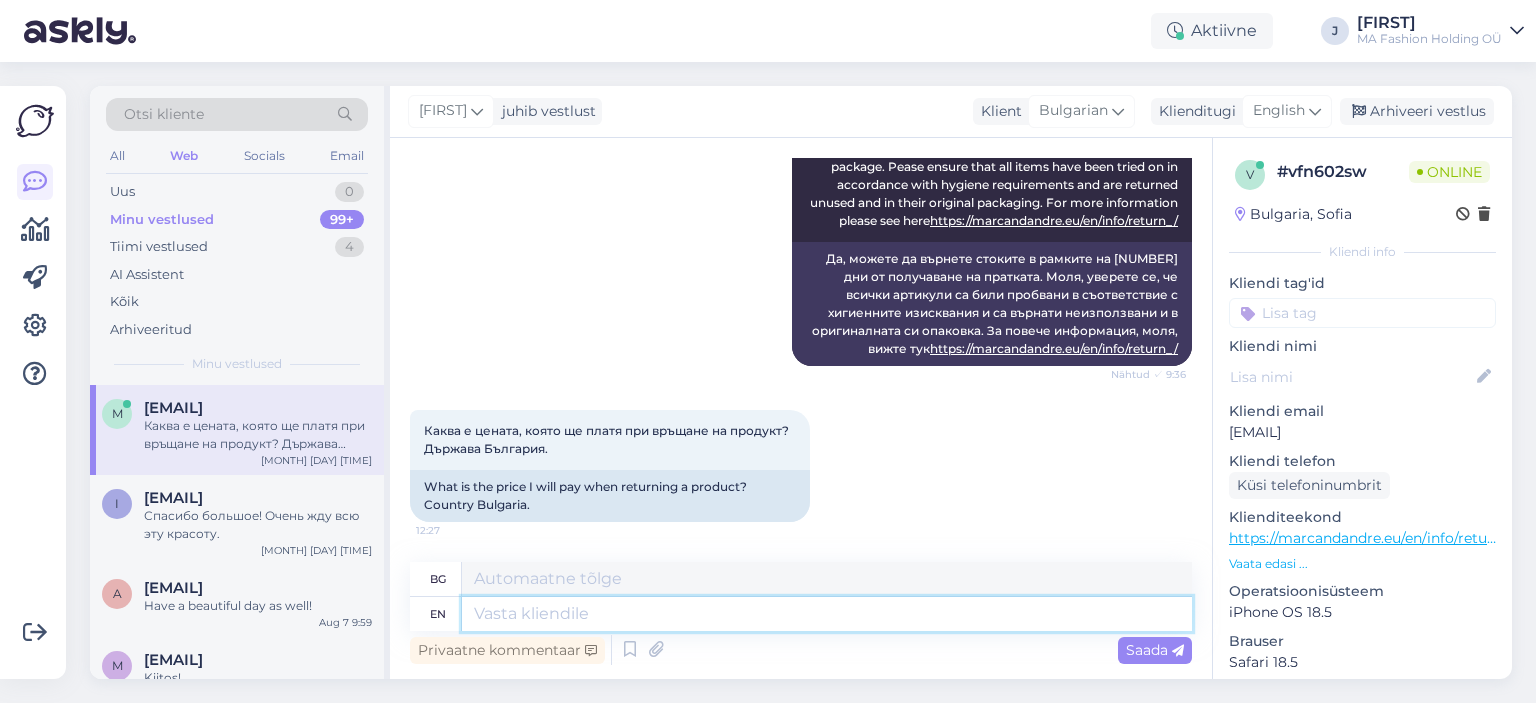click at bounding box center (827, 614) 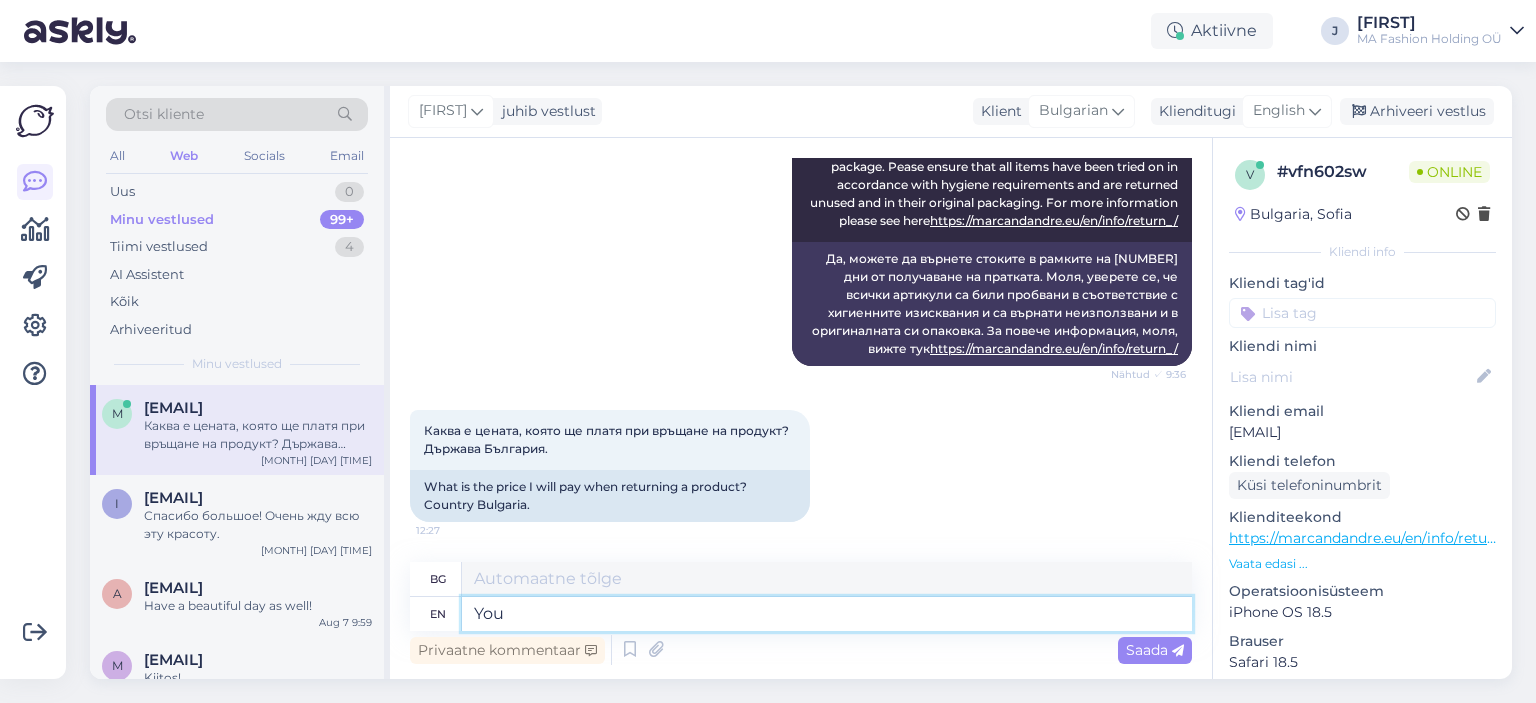 type on "You" 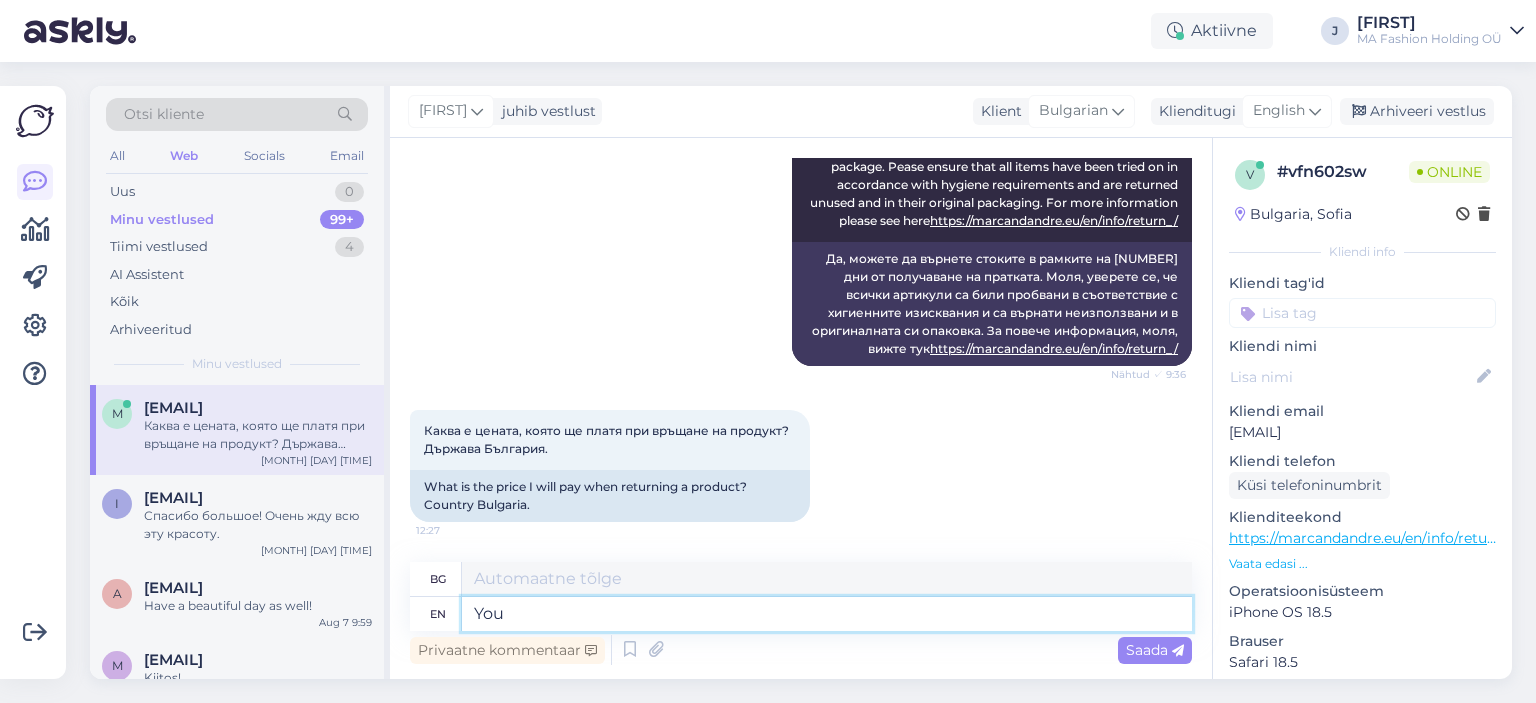 type on "Ти" 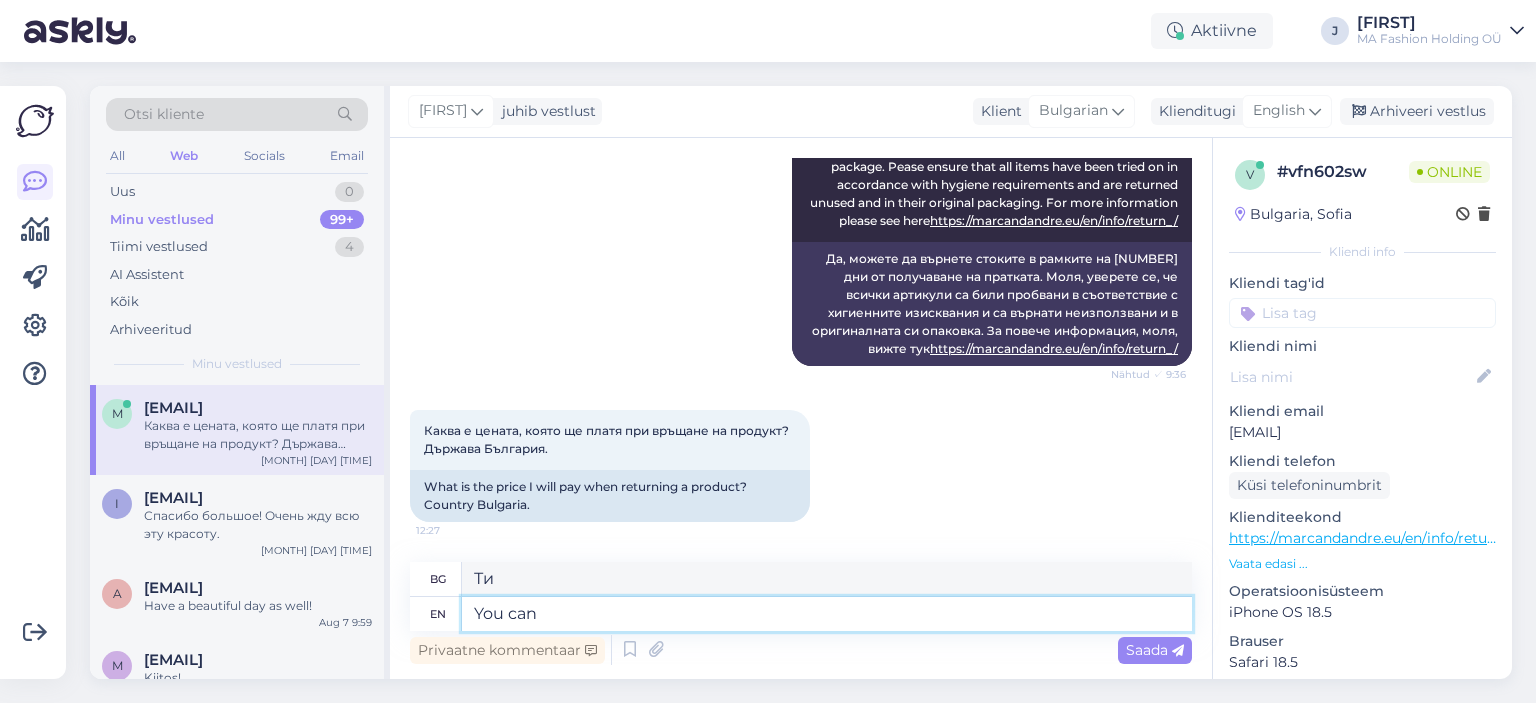 type on "You can" 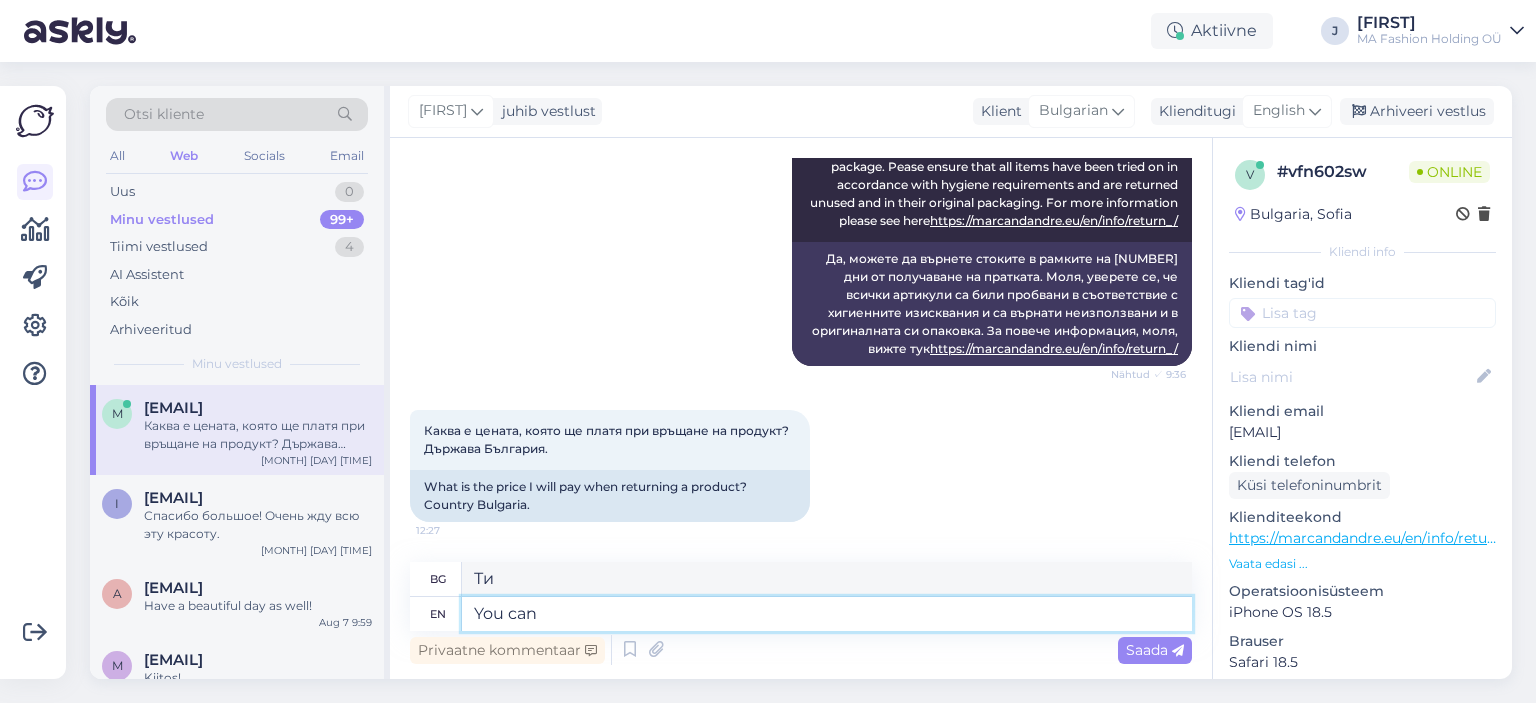 type on "Можеш" 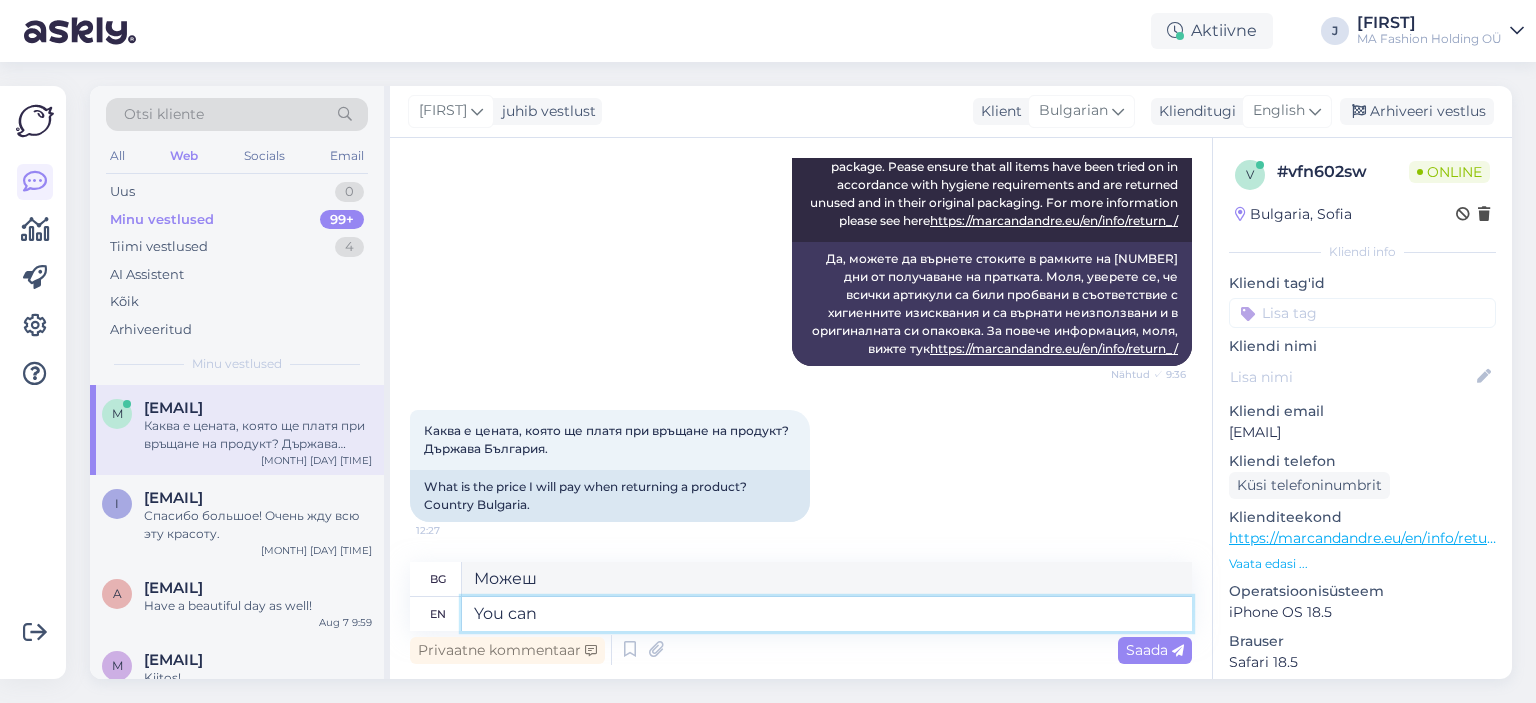 paste on "use a shipping service of your choice to send the package to the following address: Türi tn [NUMBER]c, [CITY] [POSTAL_CODE], Estonia" 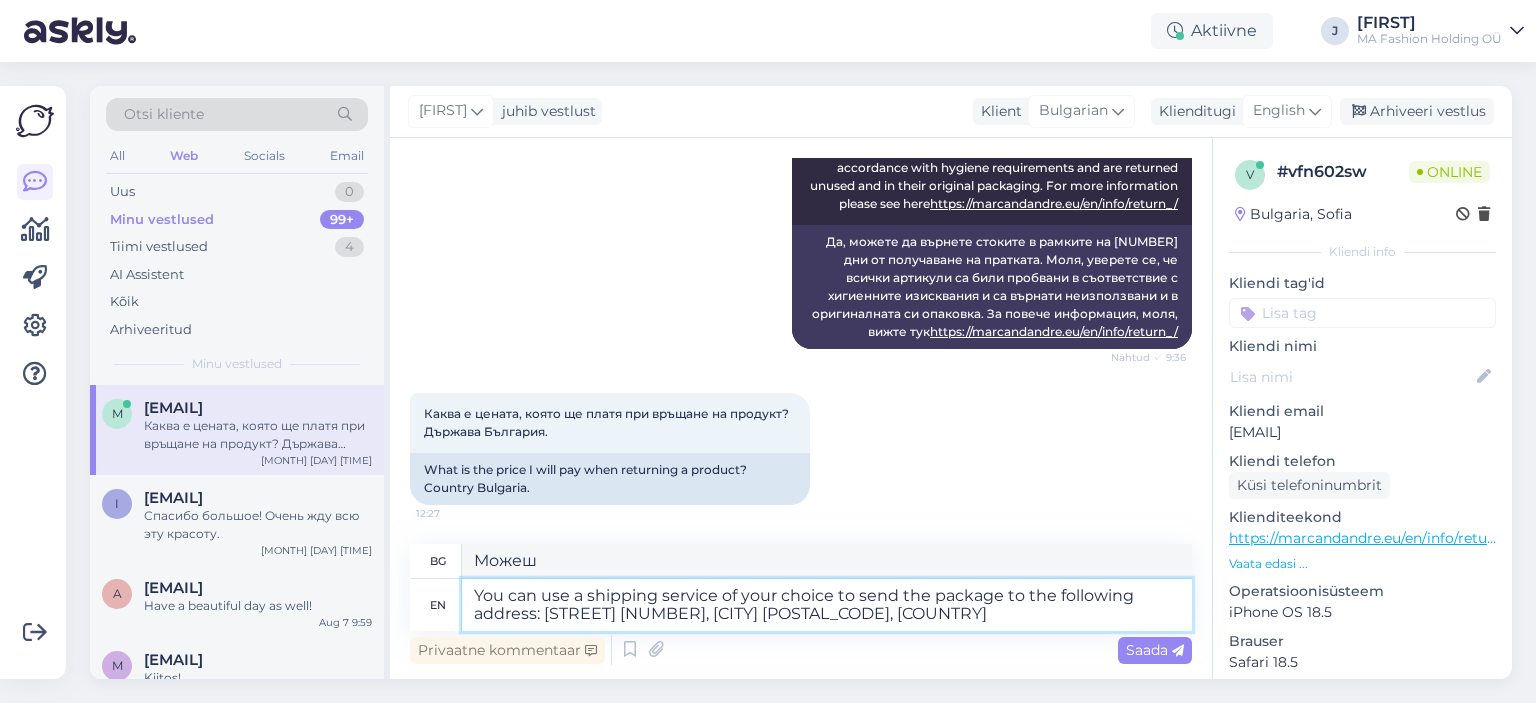 type on "Можете да използвате куриерска услуга по ваш избор, за да изпратите пакета на следния адрес: [STREET] [NUMBER], [CITY] [POSTAL_CODE], [COUNTRY]" 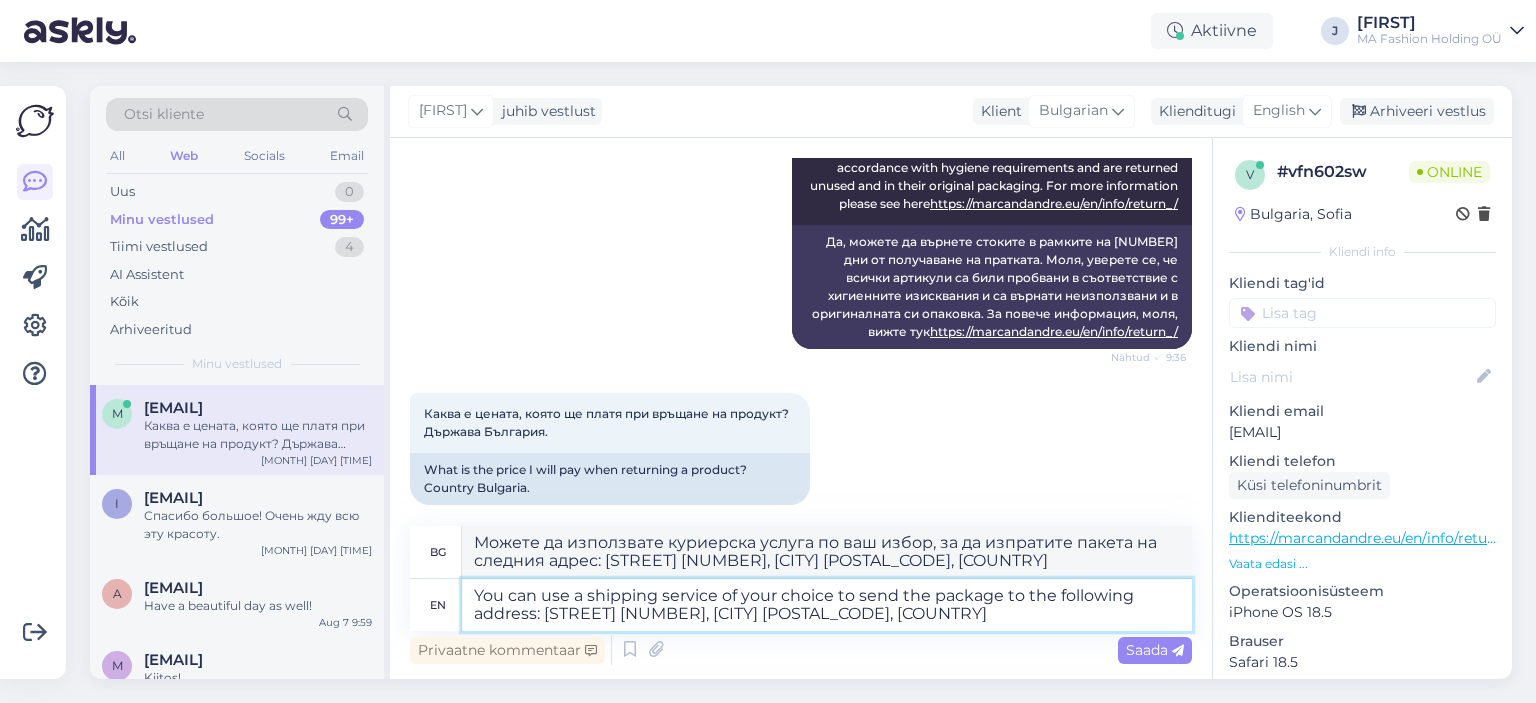 click on "You can use a shipping service of your choice to send the package to the following address: [STREET] [NUMBER], [CITY] [POSTAL_CODE], [COUNTRY]" at bounding box center [827, 605] 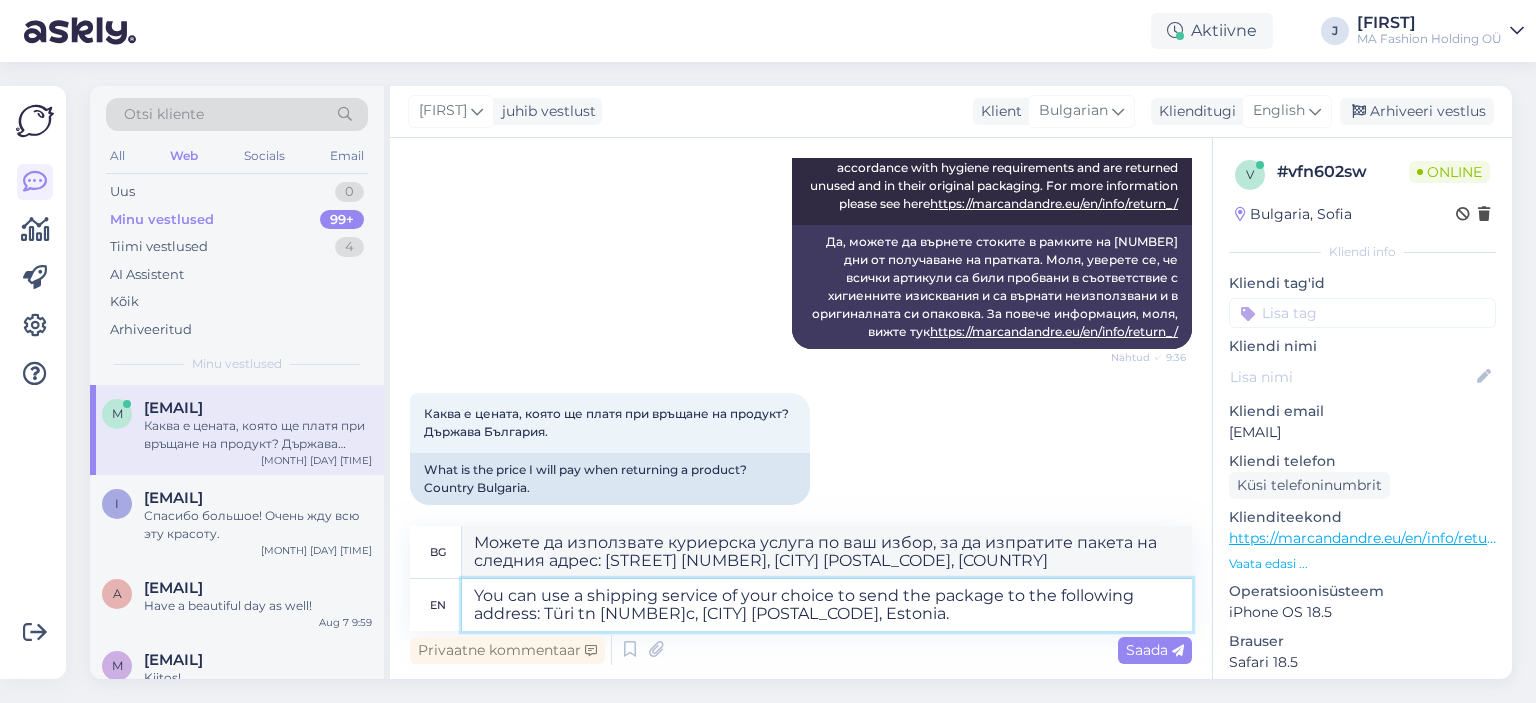 type on "You can use a shipping service of your choice to send the package to the following address: Türi tn [NUMBER]c, [CITY] [POSTAL_CODE], Estonia." 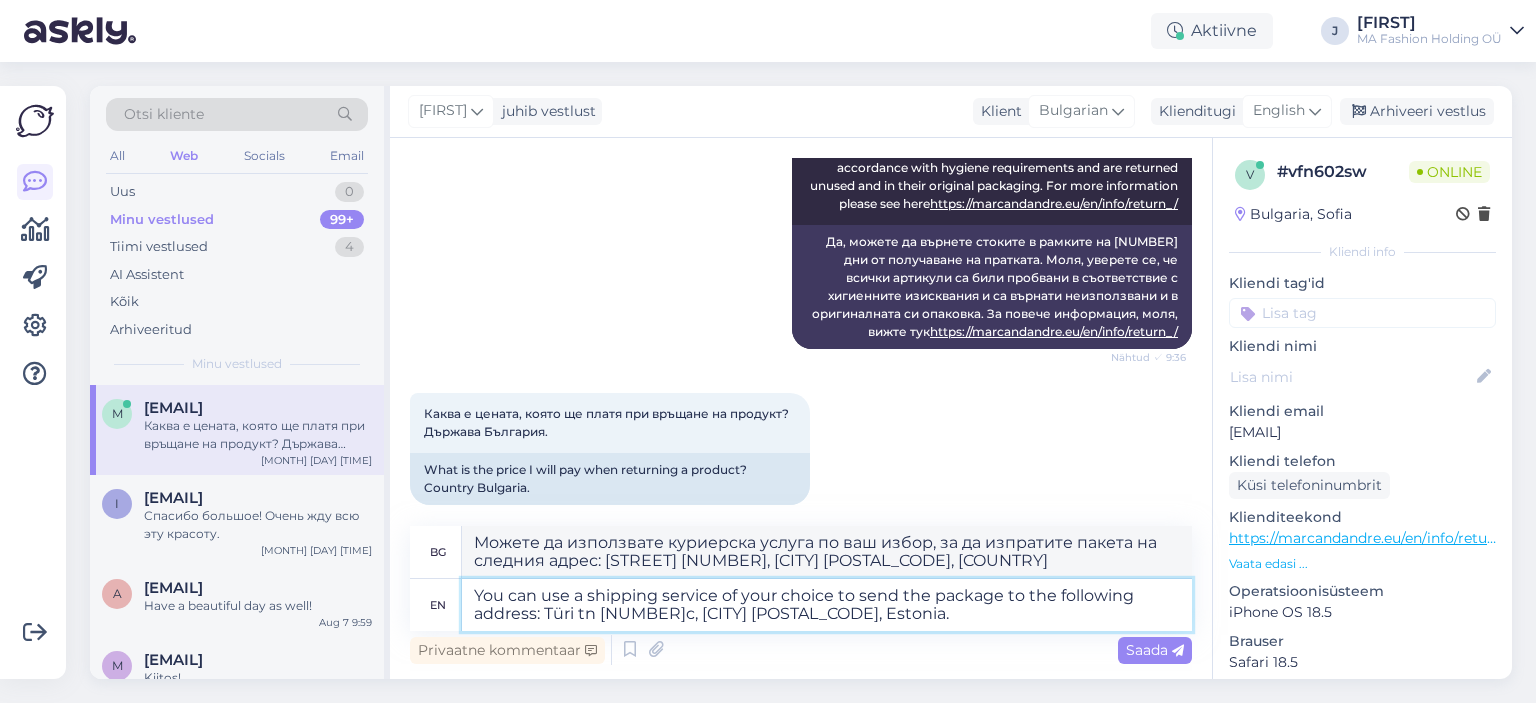 type on "Можете да използвате куриерска услуга по ваш избор, за да изпратите пакета на следния адрес: Türi tn [NUMBER]c, [CITY] [POSTAL_CODE], Estonia." 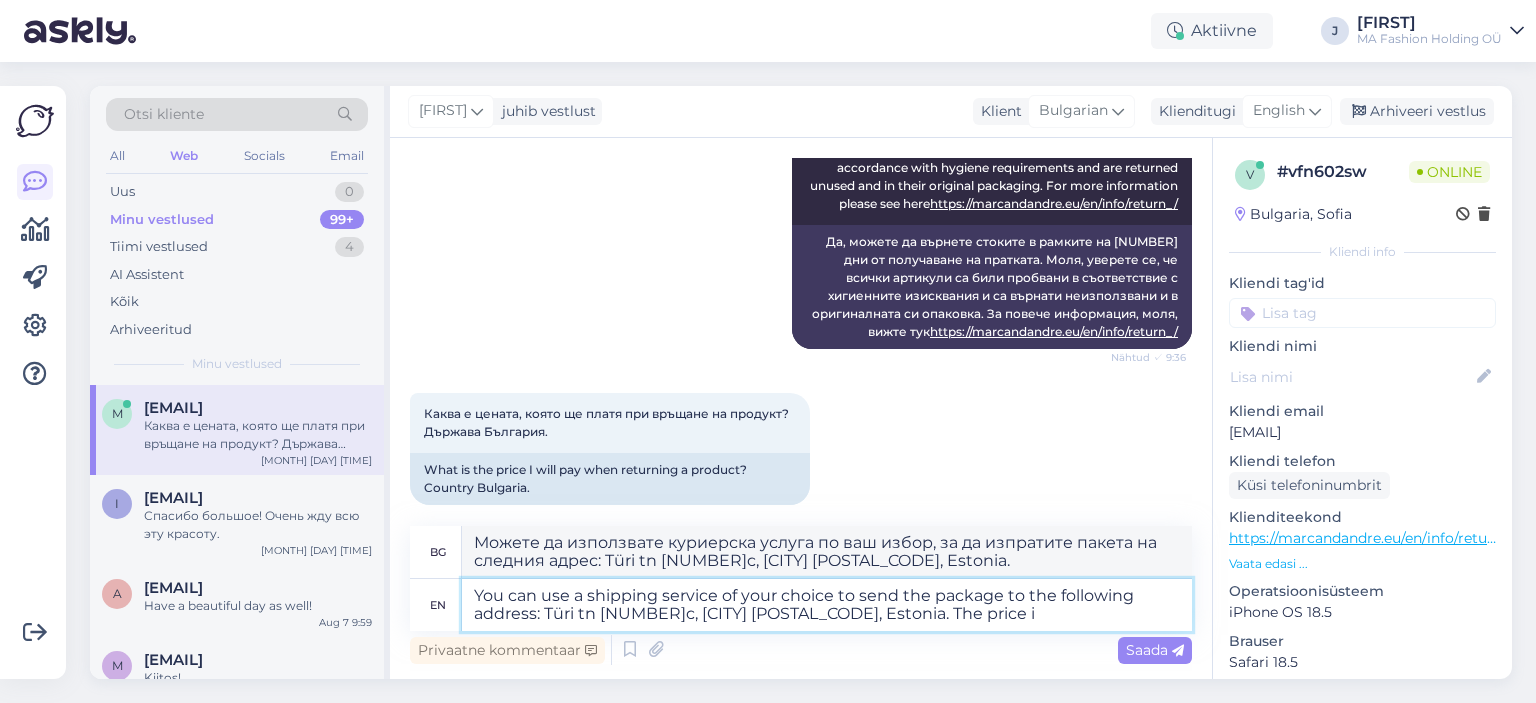 type on "You can use a shipping service of your choice to send the package to the following address: Türi tn [NUMBER]c, [CITY] [POSTAL_CODE], Estonia. The price iw" 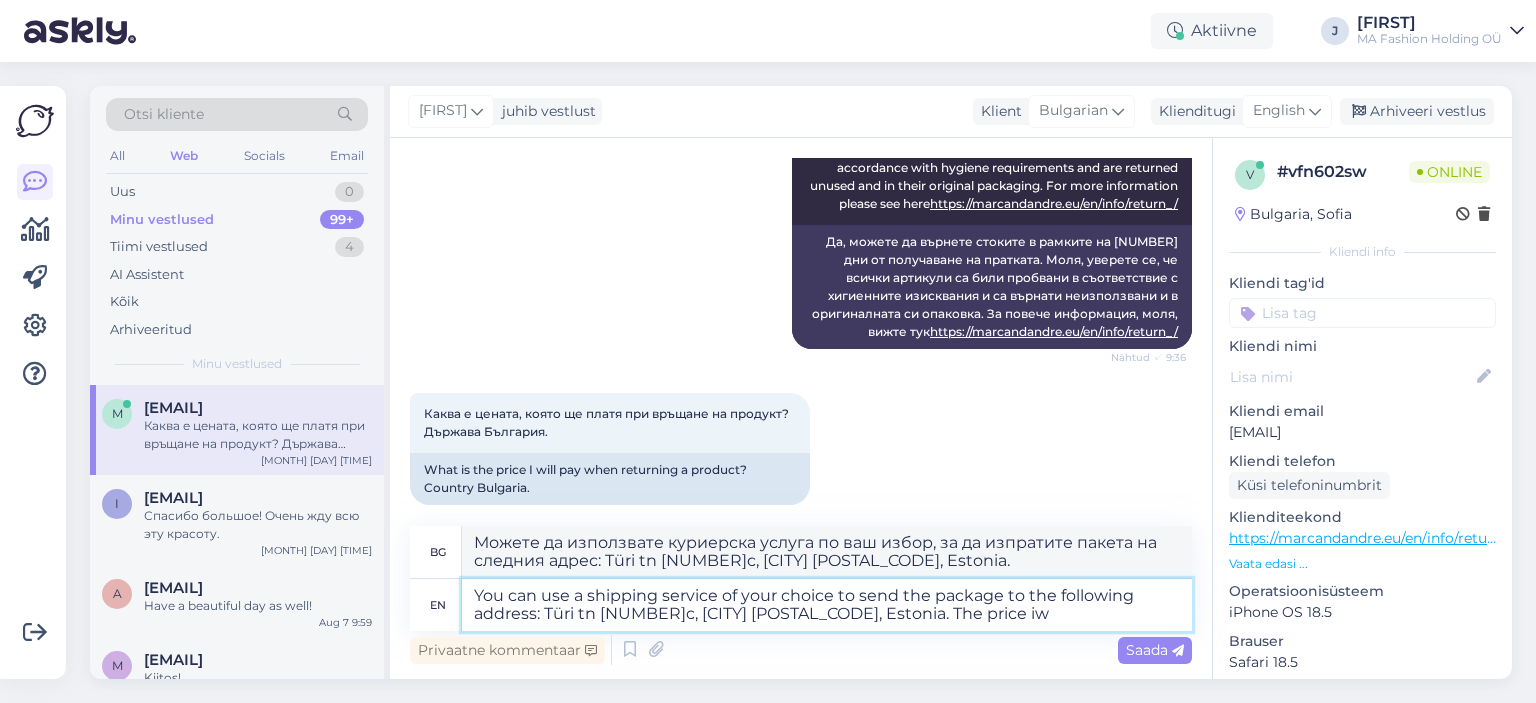 type on "Можете да използвате куриерска услуга по ваш избор, за да изпратите пакета на следния адрес: Türi tn [NUMBER]c, [CITY] [POSTAL_CODE], Estonia. Цената" 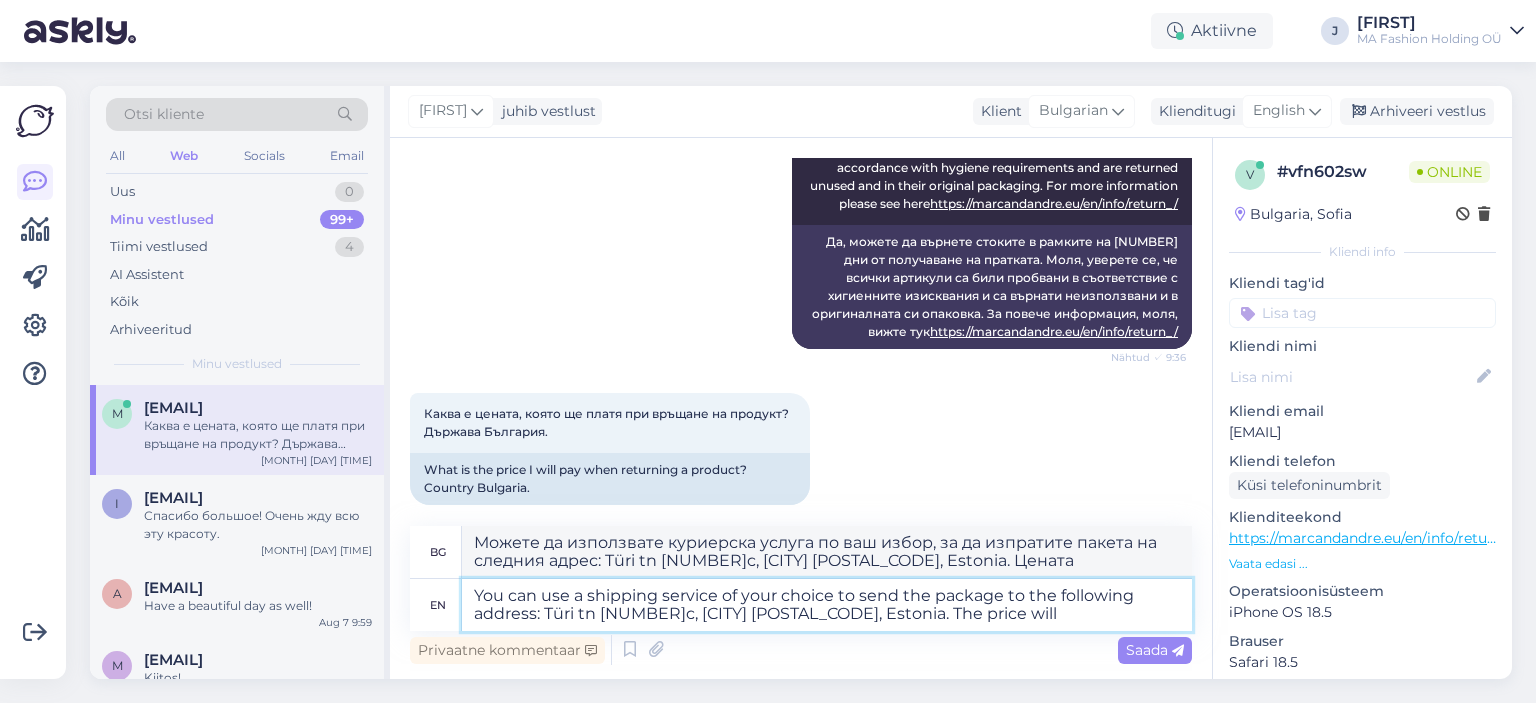 type on "You can use a shipping service of your choice to send the package to the following address: Türi tn [NUMBER]c, [CITY] [POSTAL_CODE], Estonia. The price will s" 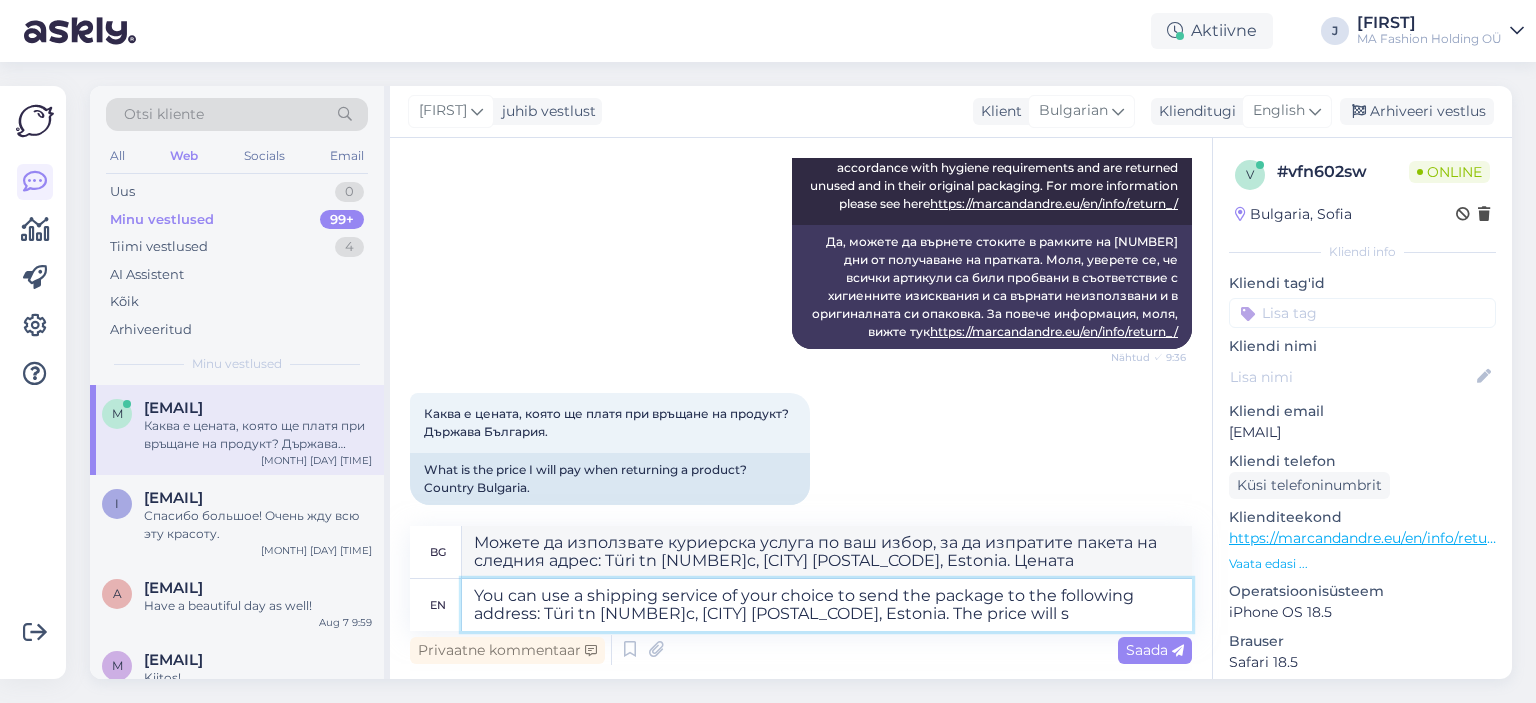 type on "Можете да използвате куриерска услуга по ваш избор, за да изпратите пакета на следния адрес: Türi tn [NUMBER]c, [CITY] [POSTAL_CODE], Estonia. Цената ще" 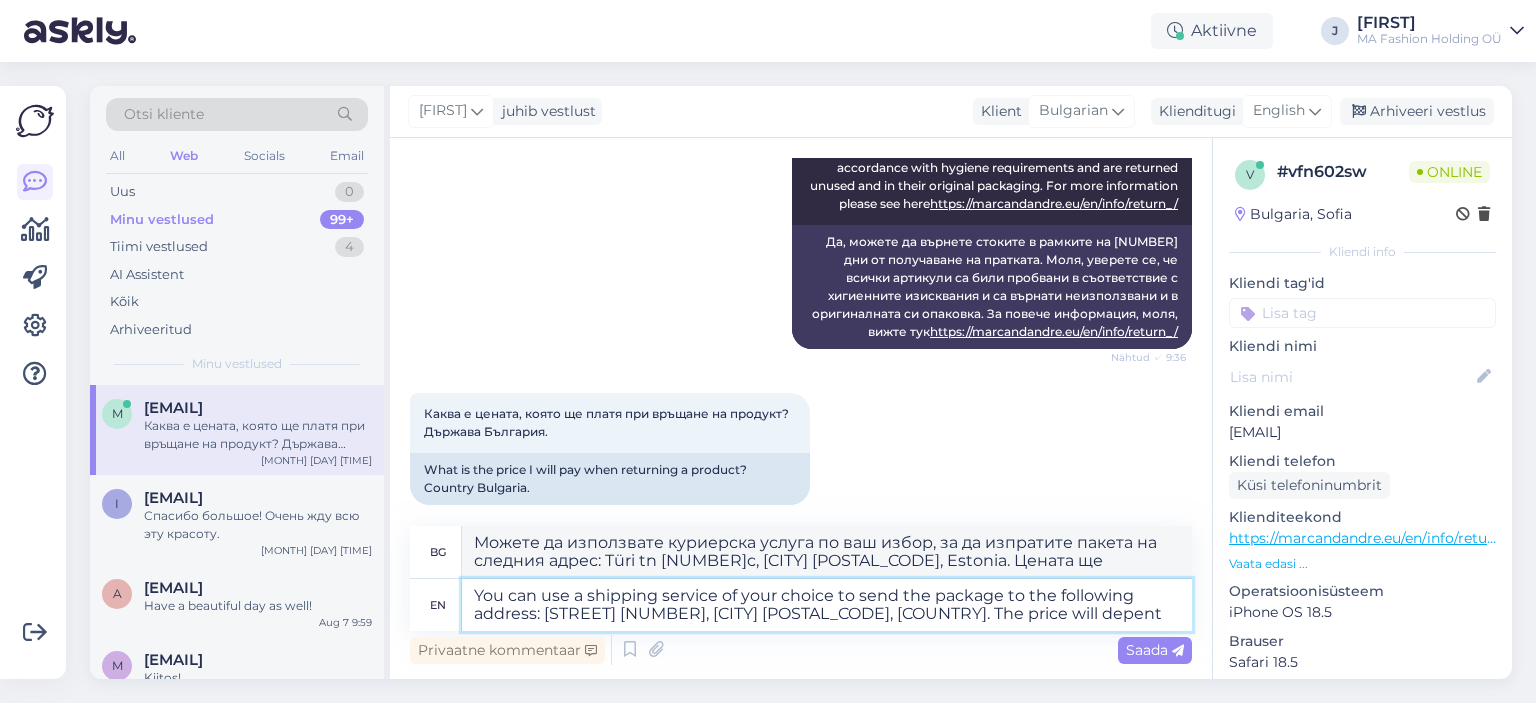 type on "You can use a shipping service of your choice to send the package to the following address: [STREET] [NUMBER], [CITY] [POSTAL_CODE], [COUNTRY]. The price will depent o" 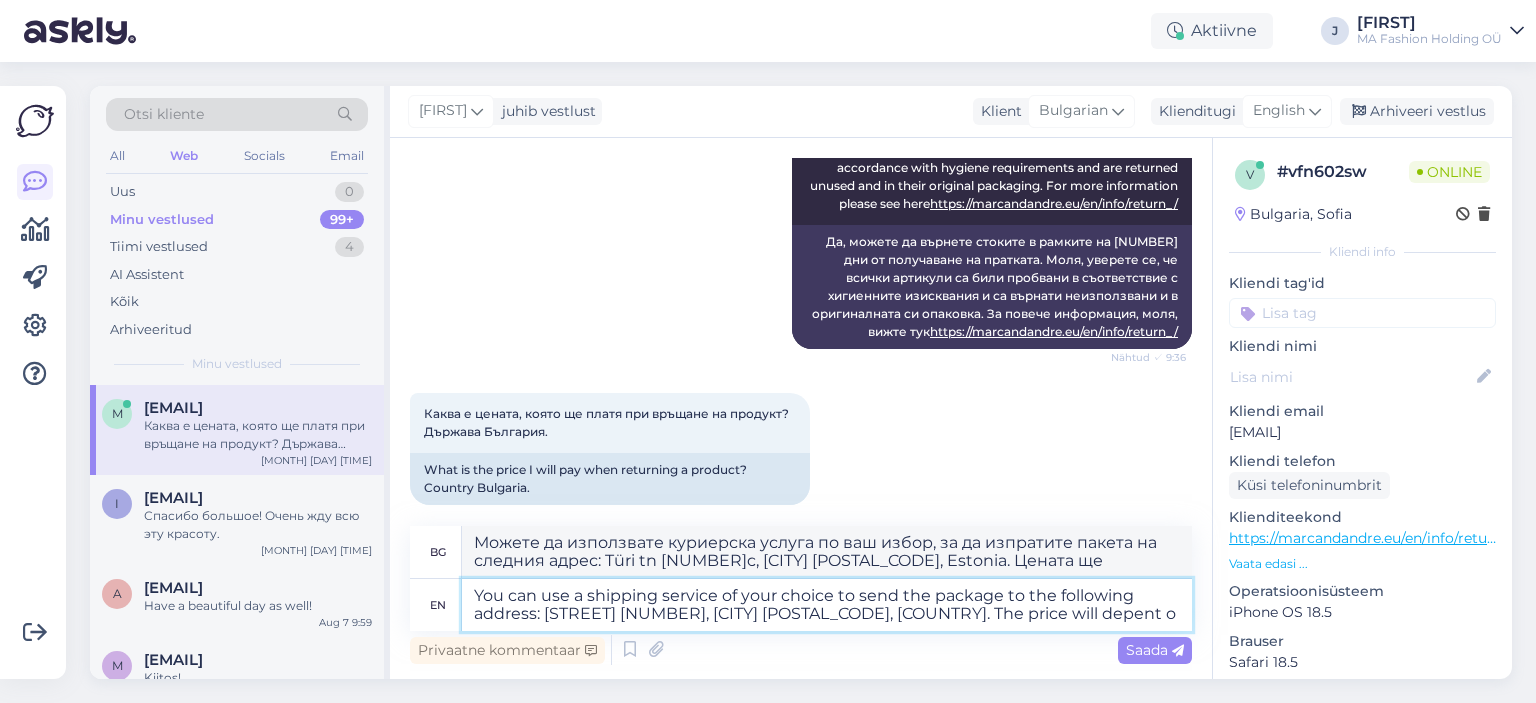 type on "Можете да използвате куриерска услуга по ваш избор, за да изпратите пакета на следния адрес: [STREET] [NUMBER], [CITY] [POSTAL_CODE], [COUNTRY]. Цената ще зависи от" 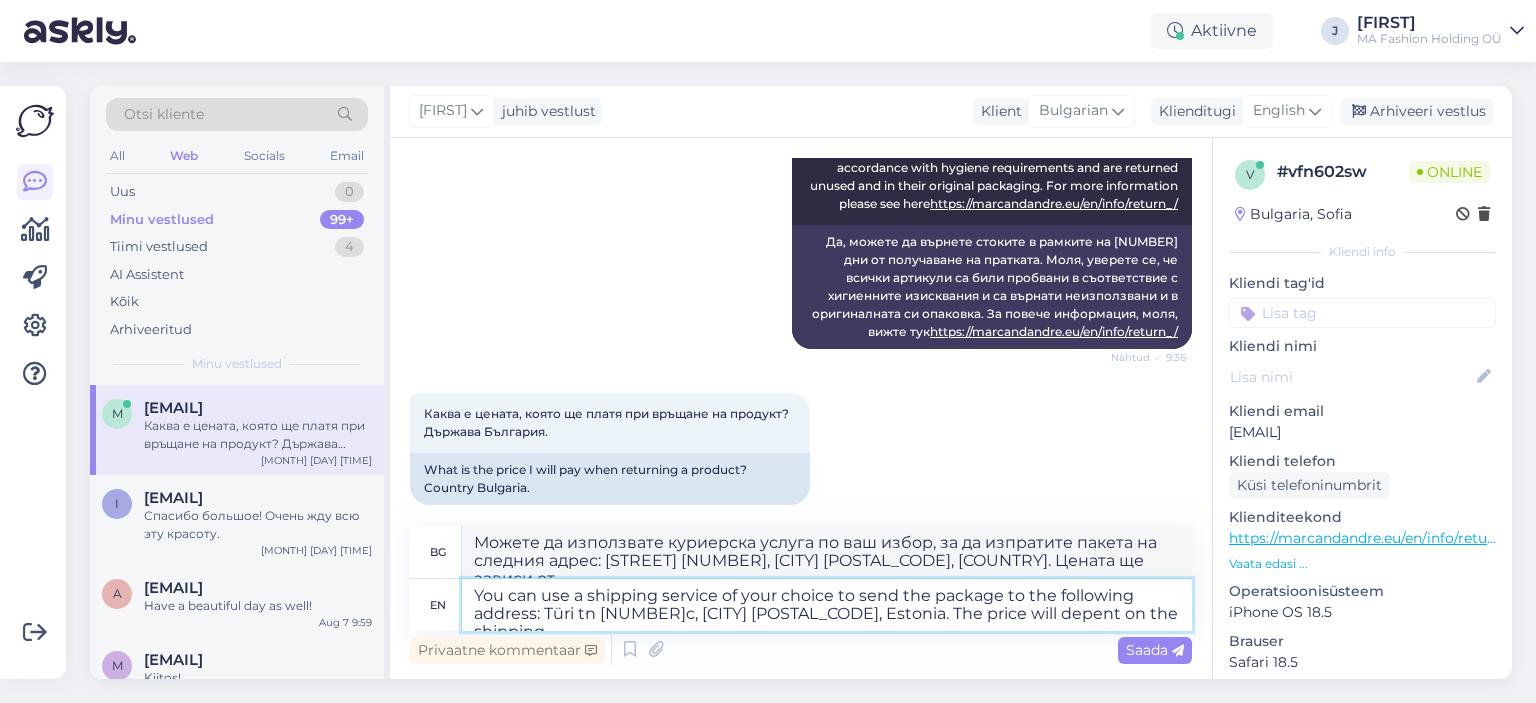 type on "You can use a shipping service of your choice to send the package to the following address: Türi tn [NUMBER]c, [CITY] [POSTAL_CODE], Estonia. The price will depent on the shipping" 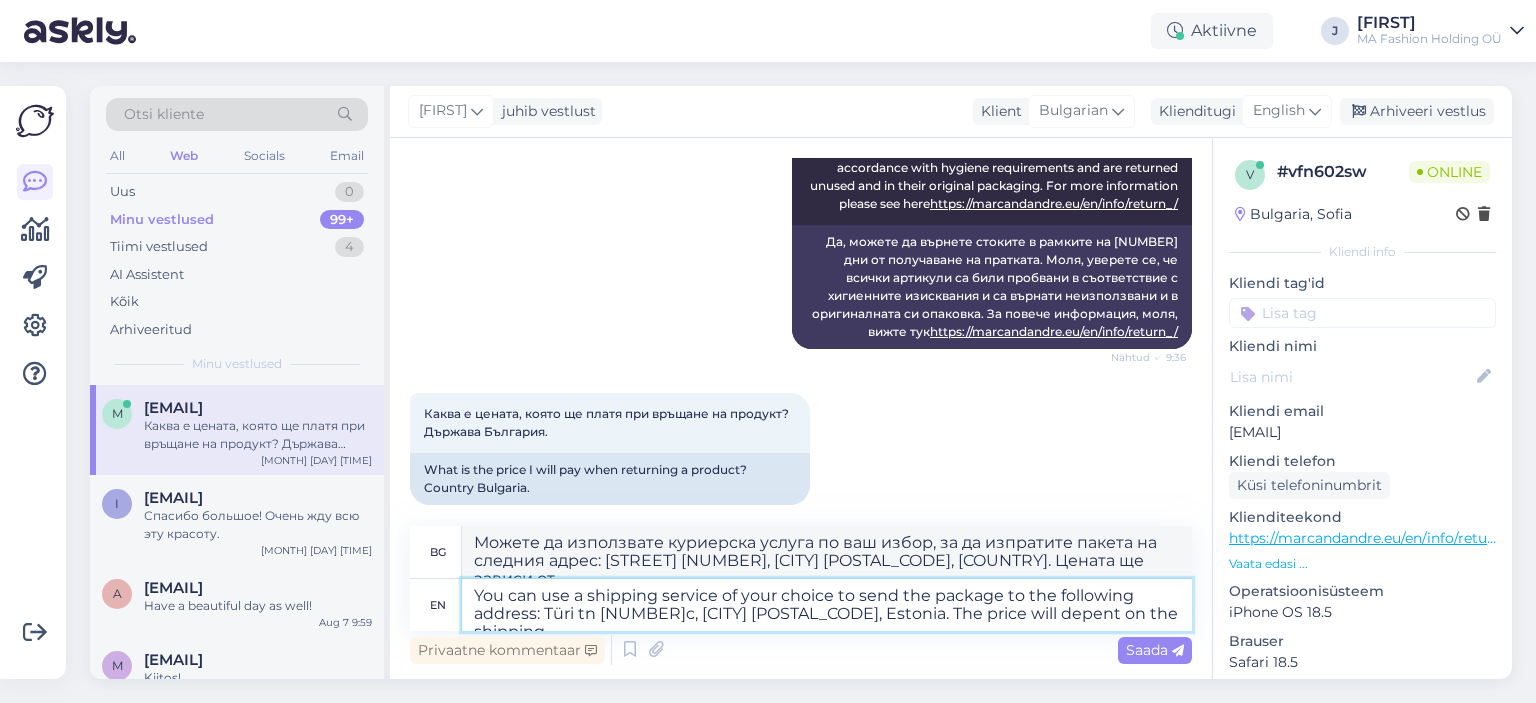 type on "Можете да използвате куриерска услуга по ваш избор, за да изпратите пакета на следния адрес: [STREET] [NUMBER], [CITY] [POSTAL_CODE], [COUNTRY]. Цената ще зависи от доставката." 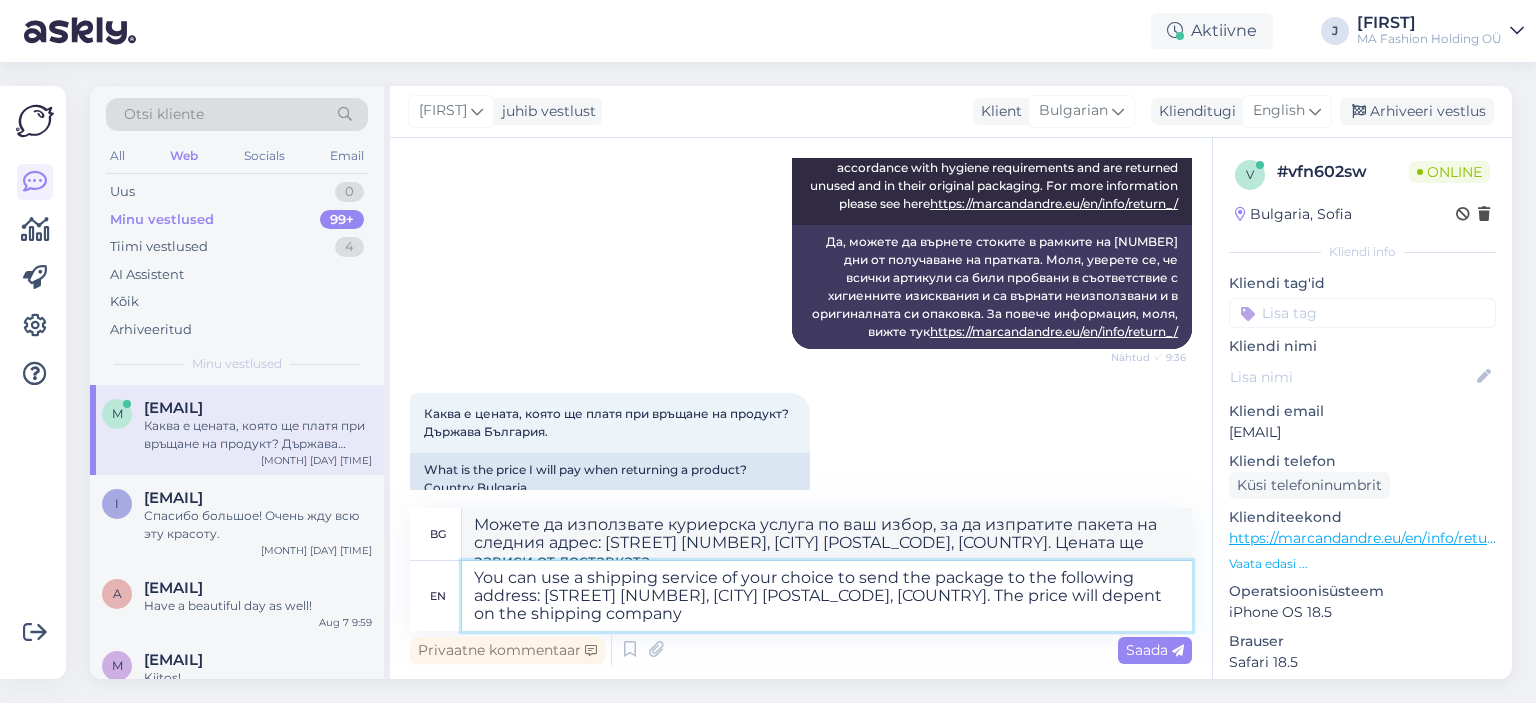 type on "You can use a shipping service of your choice to send the package to the following address: [STREET] [NUMBER], [CITY] [POSTAL_CODE], [COUNTRY]. The price will depent on the shipping company" 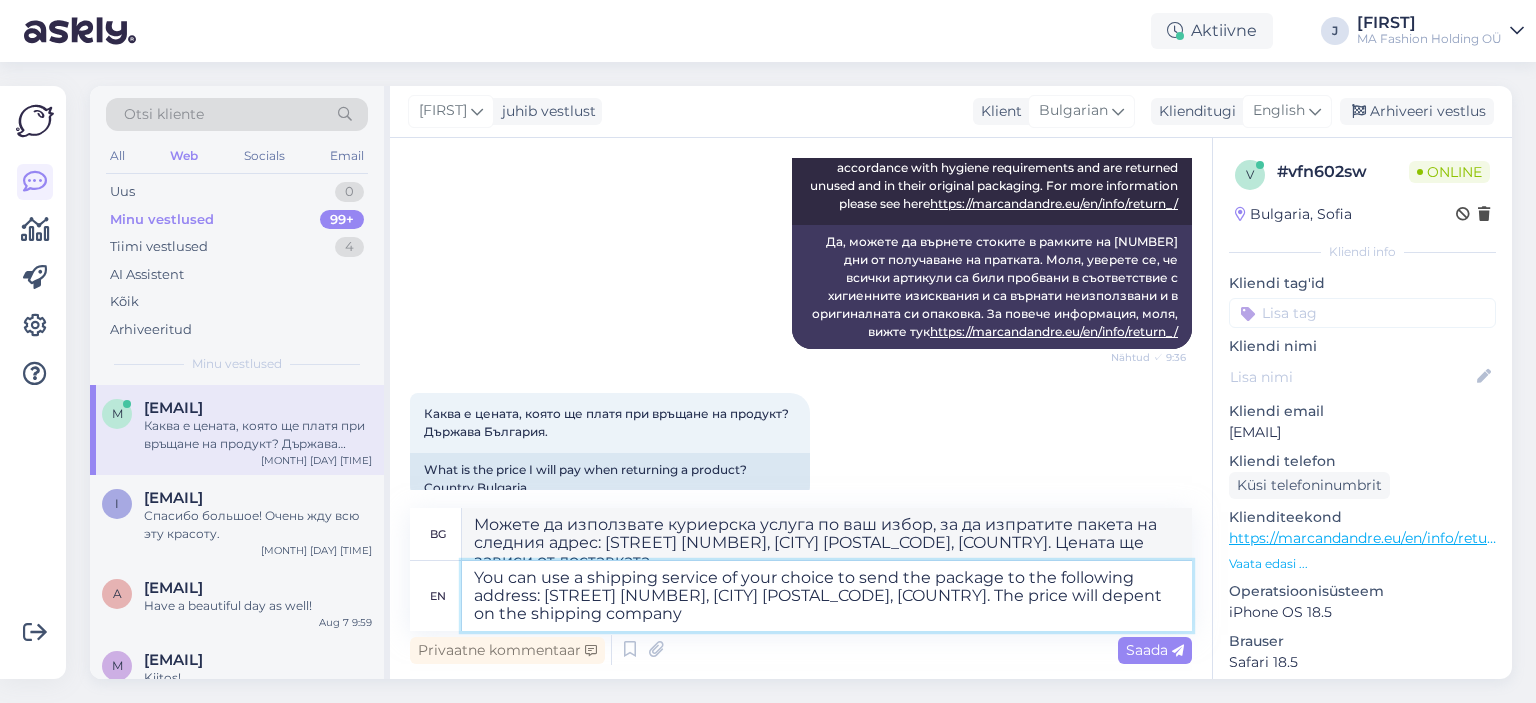 type on "Можете да използвате куриерска услуга по ваш избор, за да изпратите пакета на следния адрес: Türi tn [NUMBER]c, [CITY] [POSTAL_CODE], Estonia. Цената ще зависи от куриерската компания." 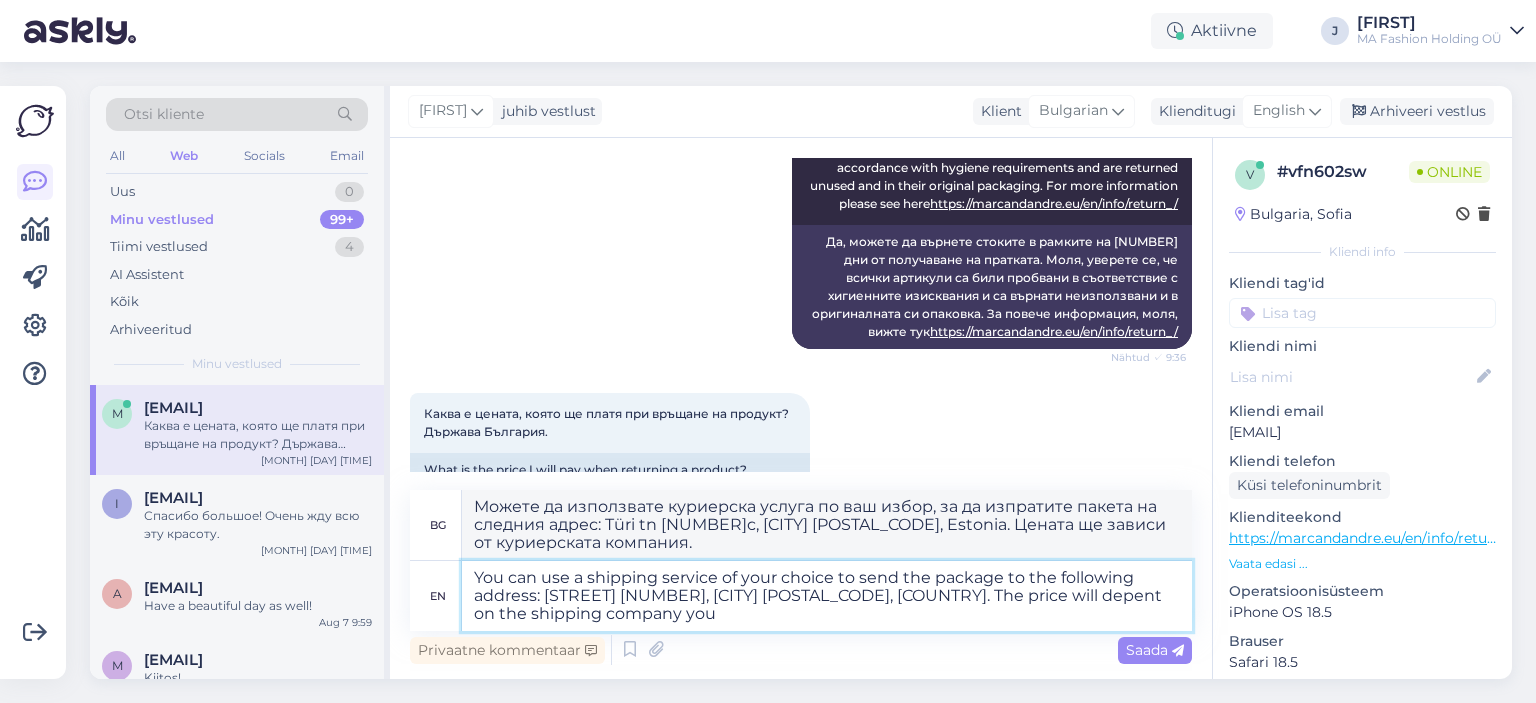 type on "You can use a shipping service of your choice to send the package to the following address: [STREET] [NUMBER], [CITY] [POSTAL_CODE], [COUNTRY]. The price will depent on the shipping company you s" 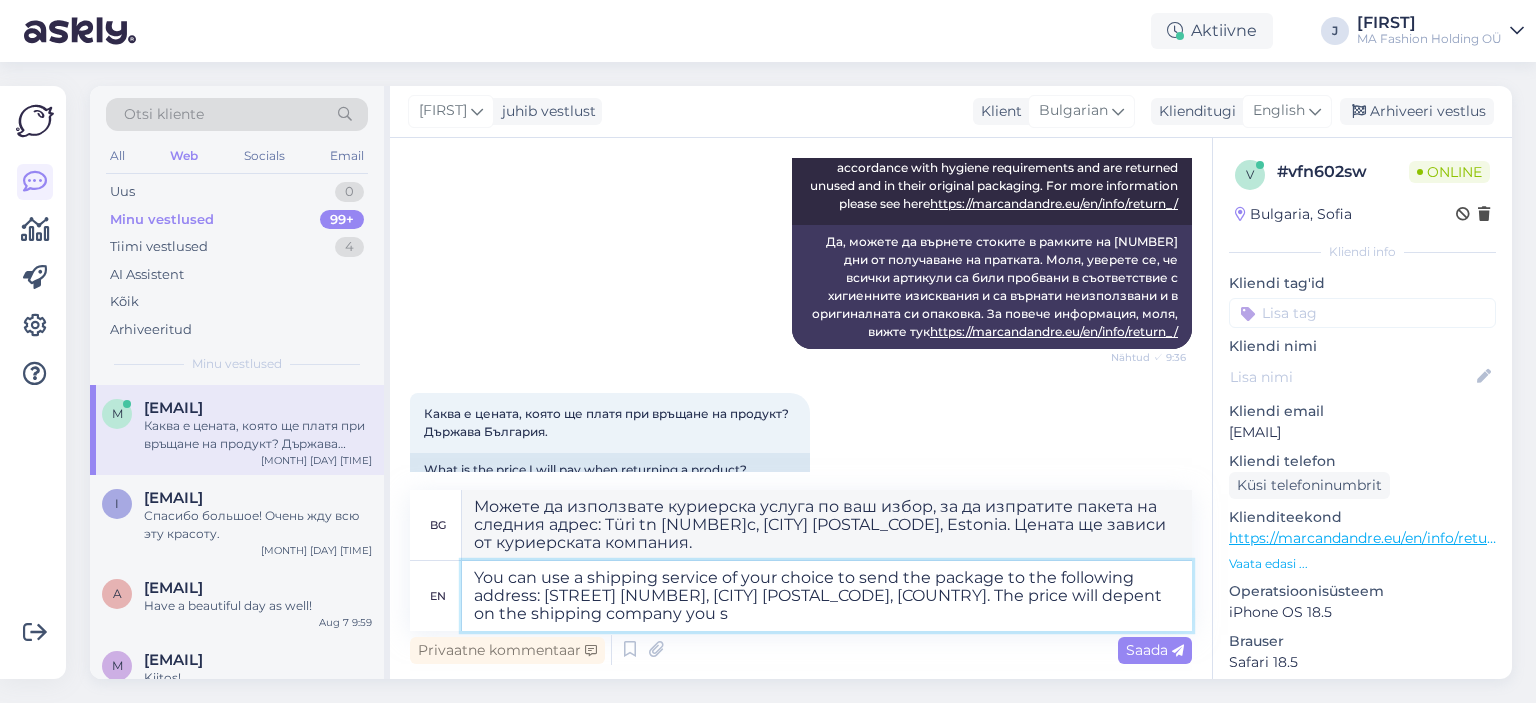 type on "Можете да използвате куриерска услуга по ваш избор, за да изпратите пакета на следния адрес: [STREET] [NUMBER], [CITY] [POSTAL_CODE], [COUNTRY]. Цената ще зависи от куриерската компания, която използвате." 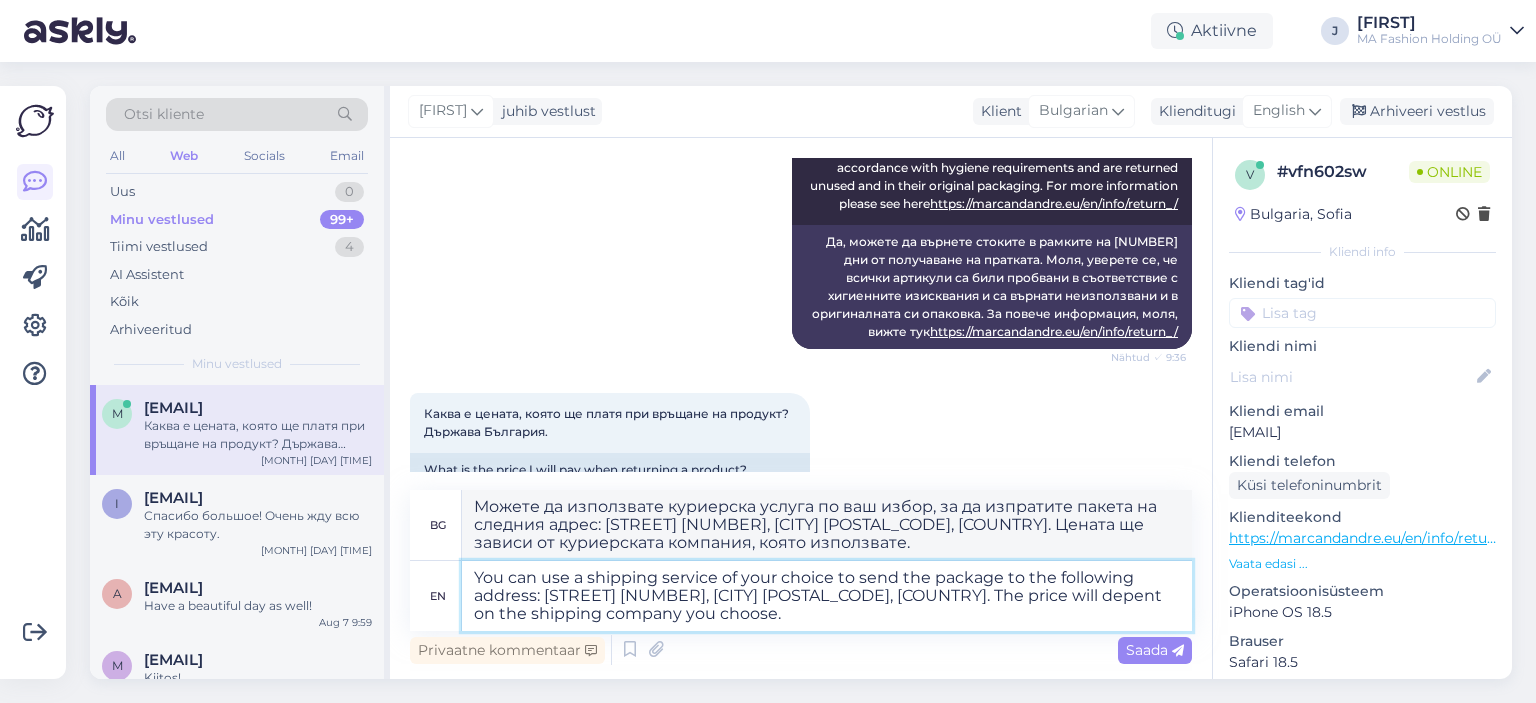 type on "You can use a shipping service of your choice to send the package to the following address: [STREET] [NUMBER], [CITY] [POSTAL_CODE], [COUNTRY]. The price will depent on the shipping company you choose." 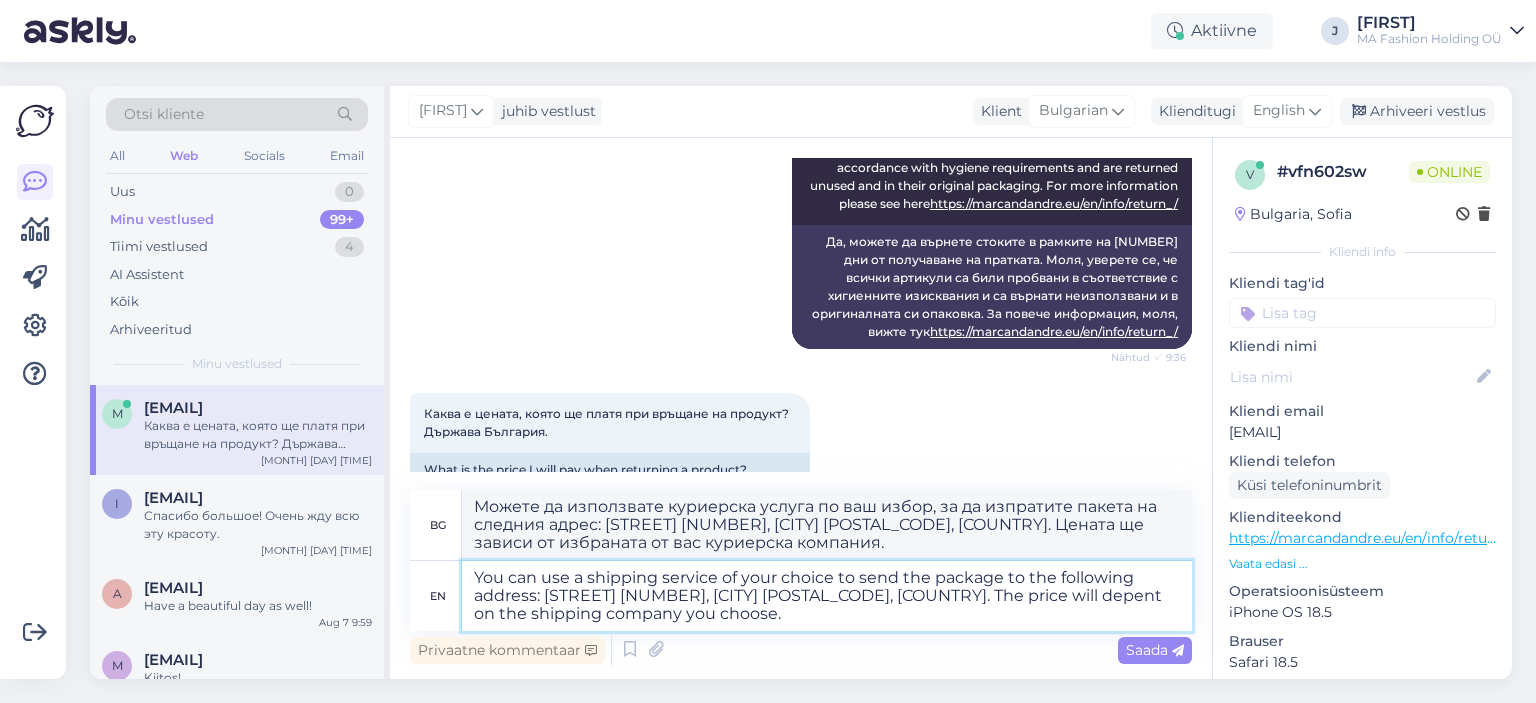type 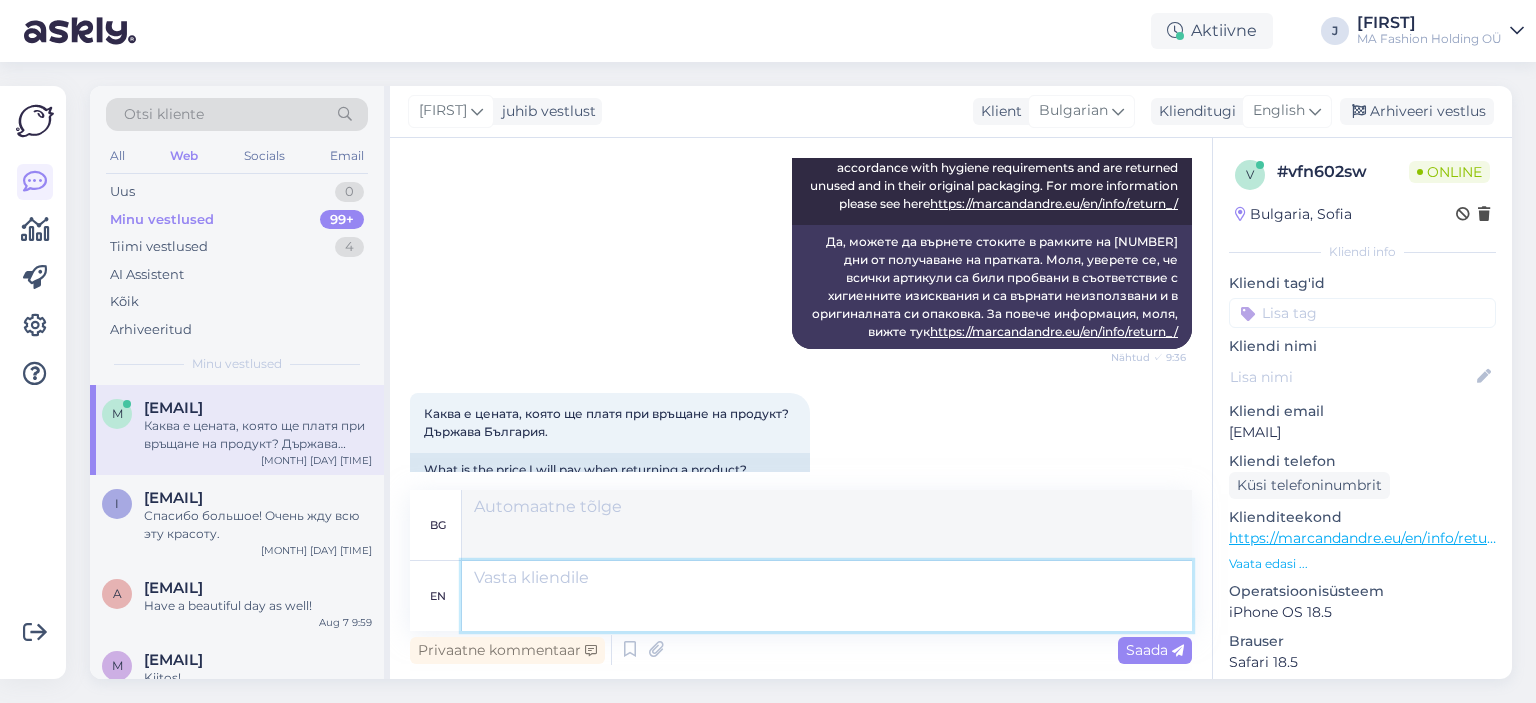 scroll, scrollTop: 1953, scrollLeft: 0, axis: vertical 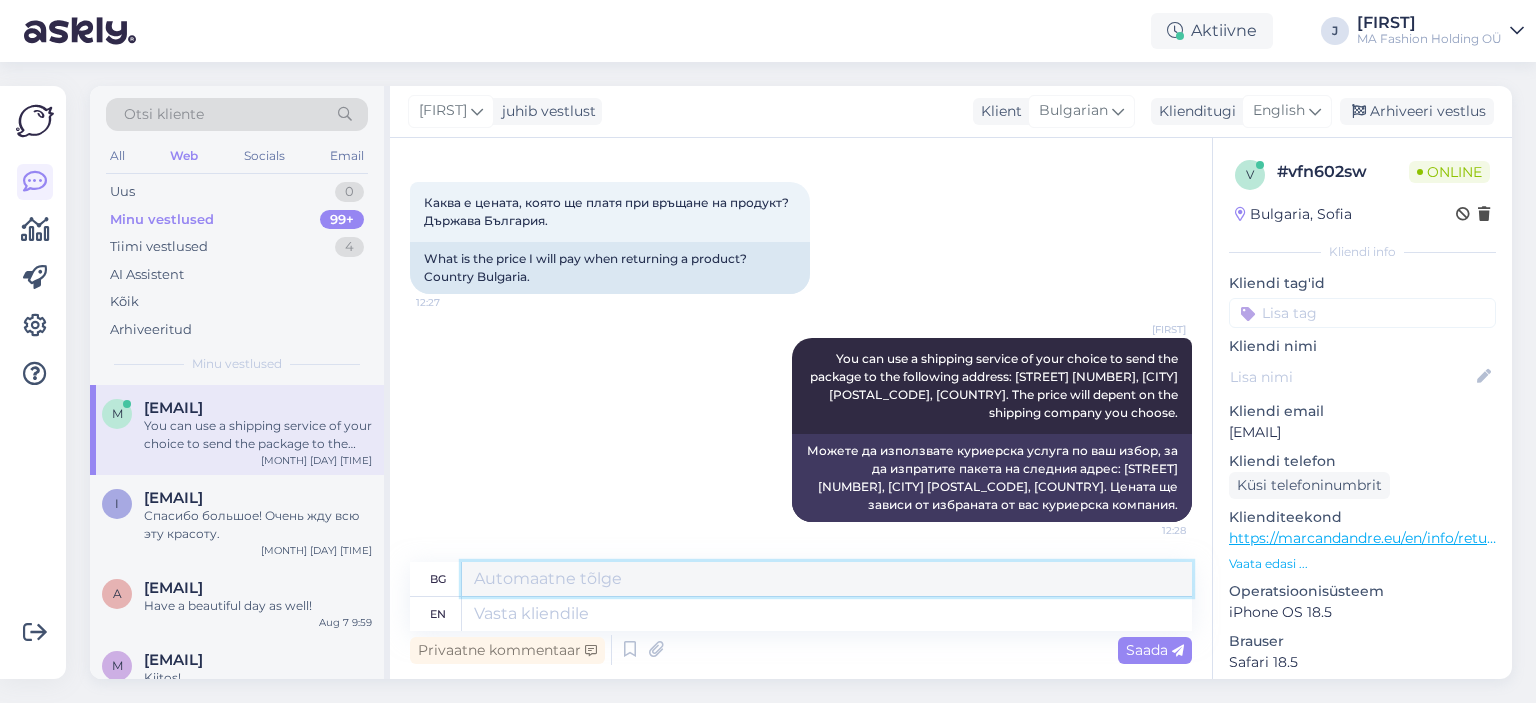 click at bounding box center (827, 579) 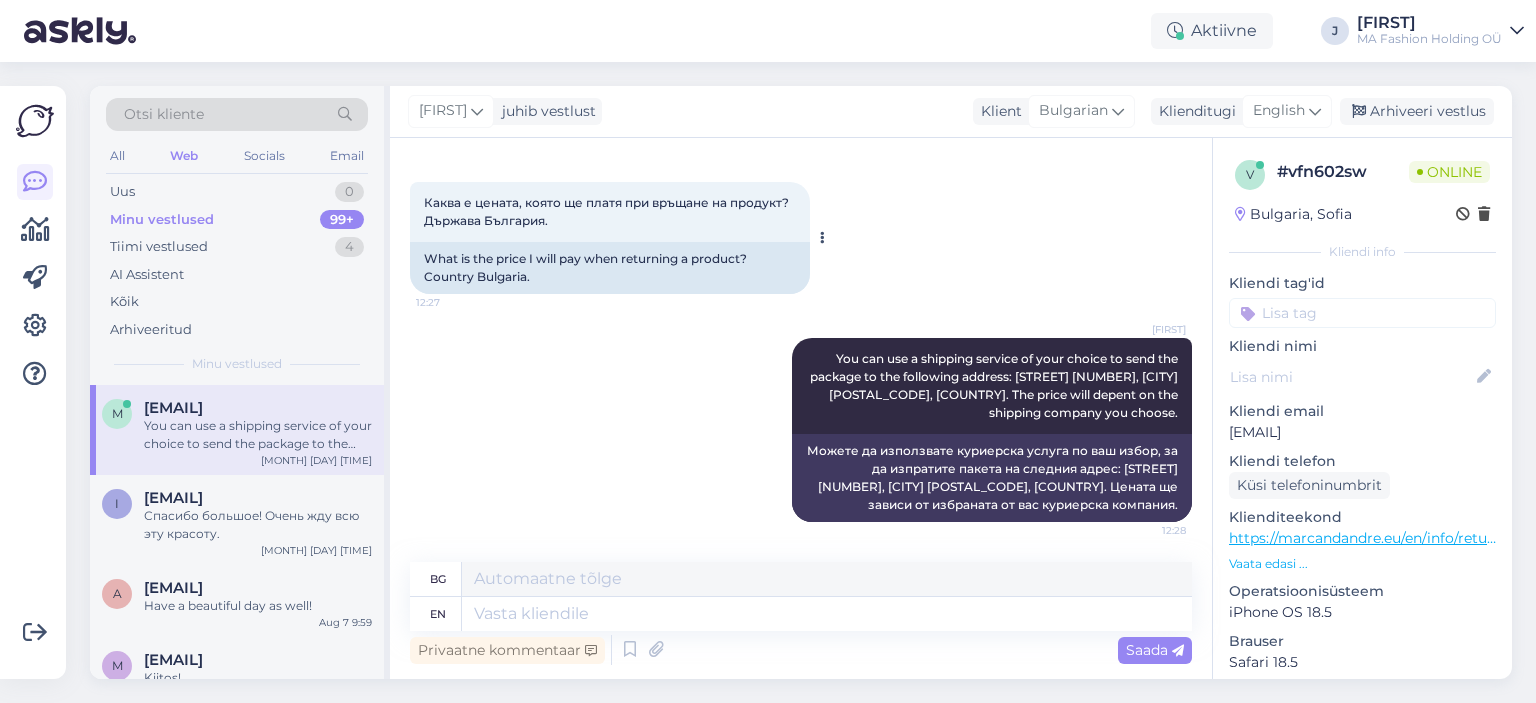 drag, startPoint x: 608, startPoint y: 268, endPoint x: 416, endPoint y: 243, distance: 193.62076 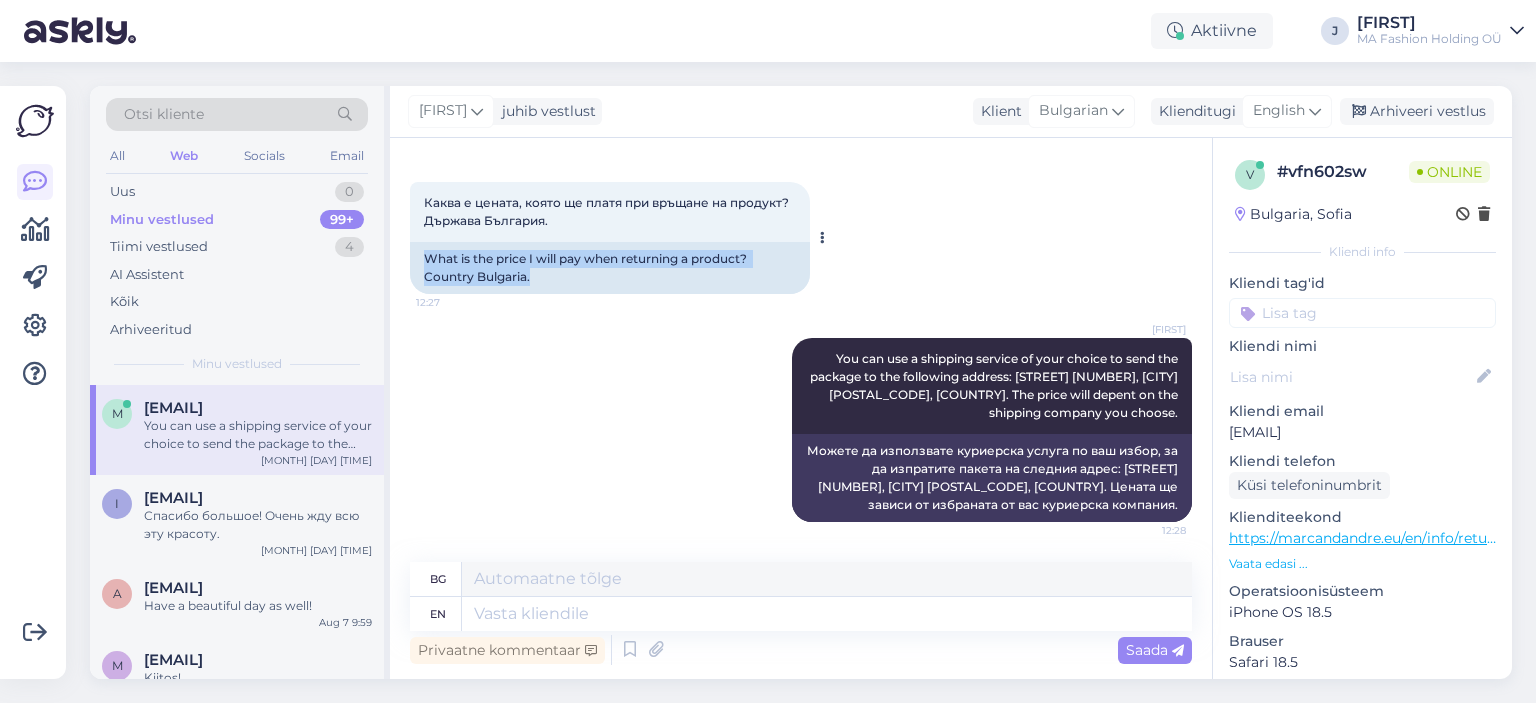 click on "What is the price I will pay when returning a product? Country Bulgaria." at bounding box center [610, 268] 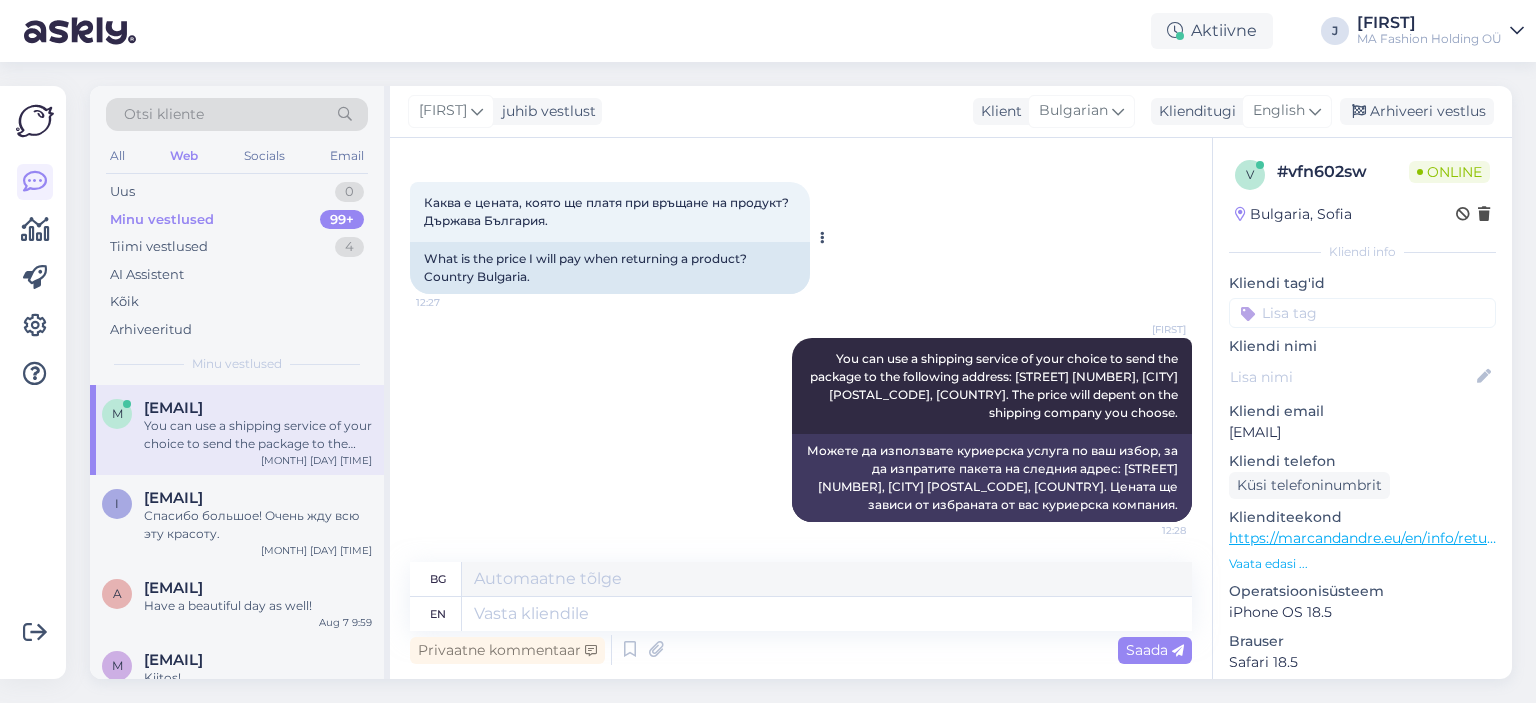 click on "What is the price I will pay when returning a product? Country Bulgaria." at bounding box center (610, 268) 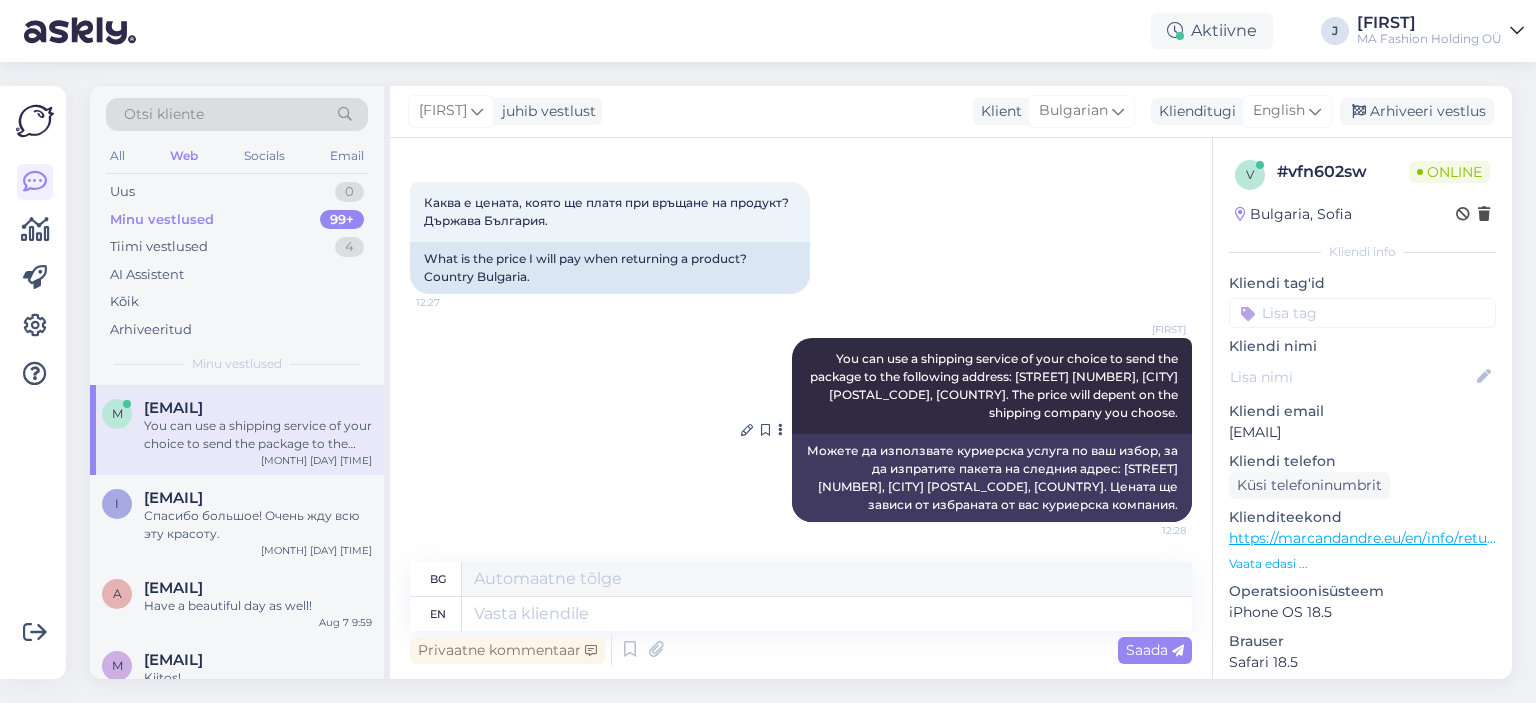 click on "Можете да използвате куриерска услуга по ваш избор, за да изпратите пакета на следния адрес: [STREET] [NUMBER], [CITY] [POSTAL_CODE], [COUNTRY]. Цената ще зависи от избраната от вас куриерска компания." at bounding box center (992, 478) 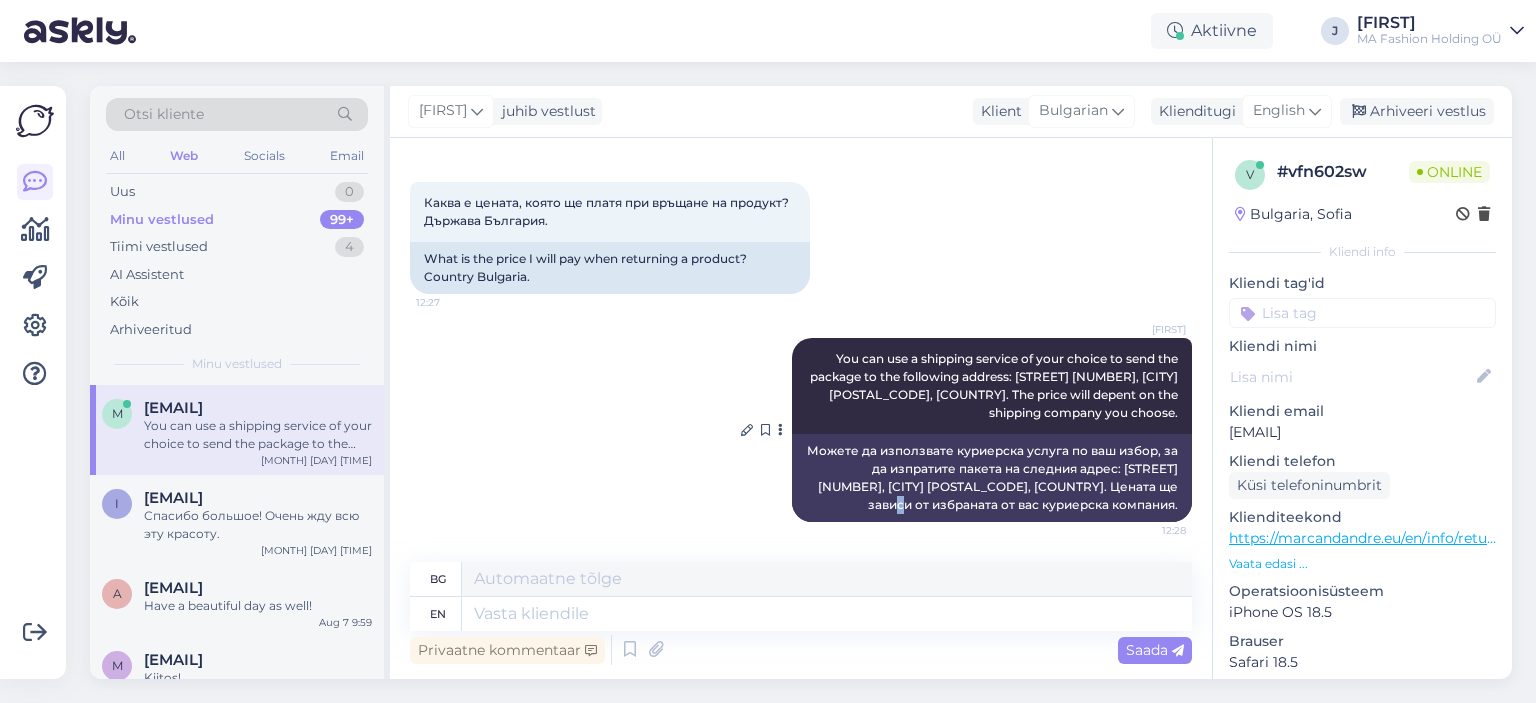 click on "Можете да използвате куриерска услуга по ваш избор, за да изпратите пакета на следния адрес: [STREET] [NUMBER], [CITY] [POSTAL_CODE], [COUNTRY]. Цената ще зависи от избраната от вас куриерска компания." at bounding box center [992, 478] 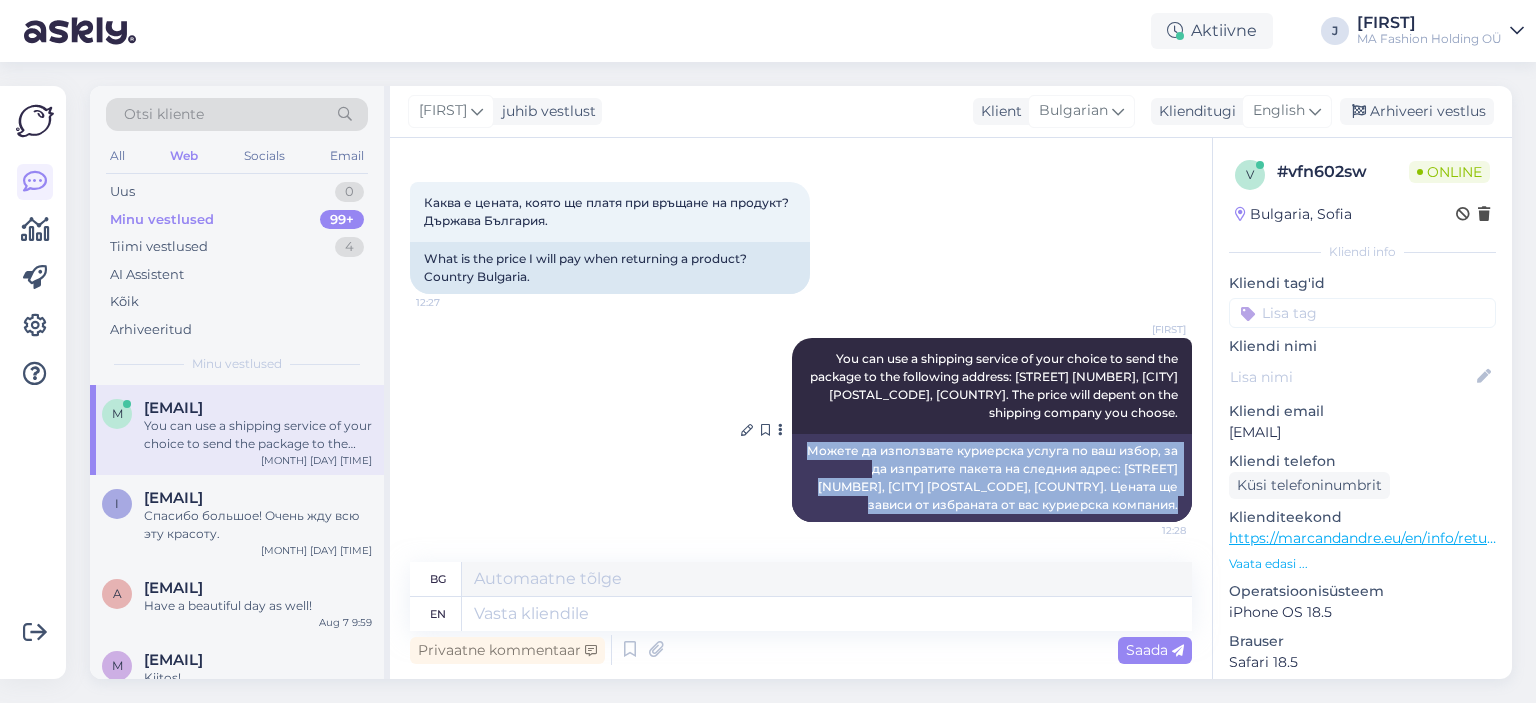 click on "Можете да използвате куриерска услуга по ваш избор, за да изпратите пакета на следния адрес: [STREET] [NUMBER], [CITY] [POSTAL_CODE], [COUNTRY]. Цената ще зависи от избраната от вас куриерска компания." at bounding box center (992, 478) 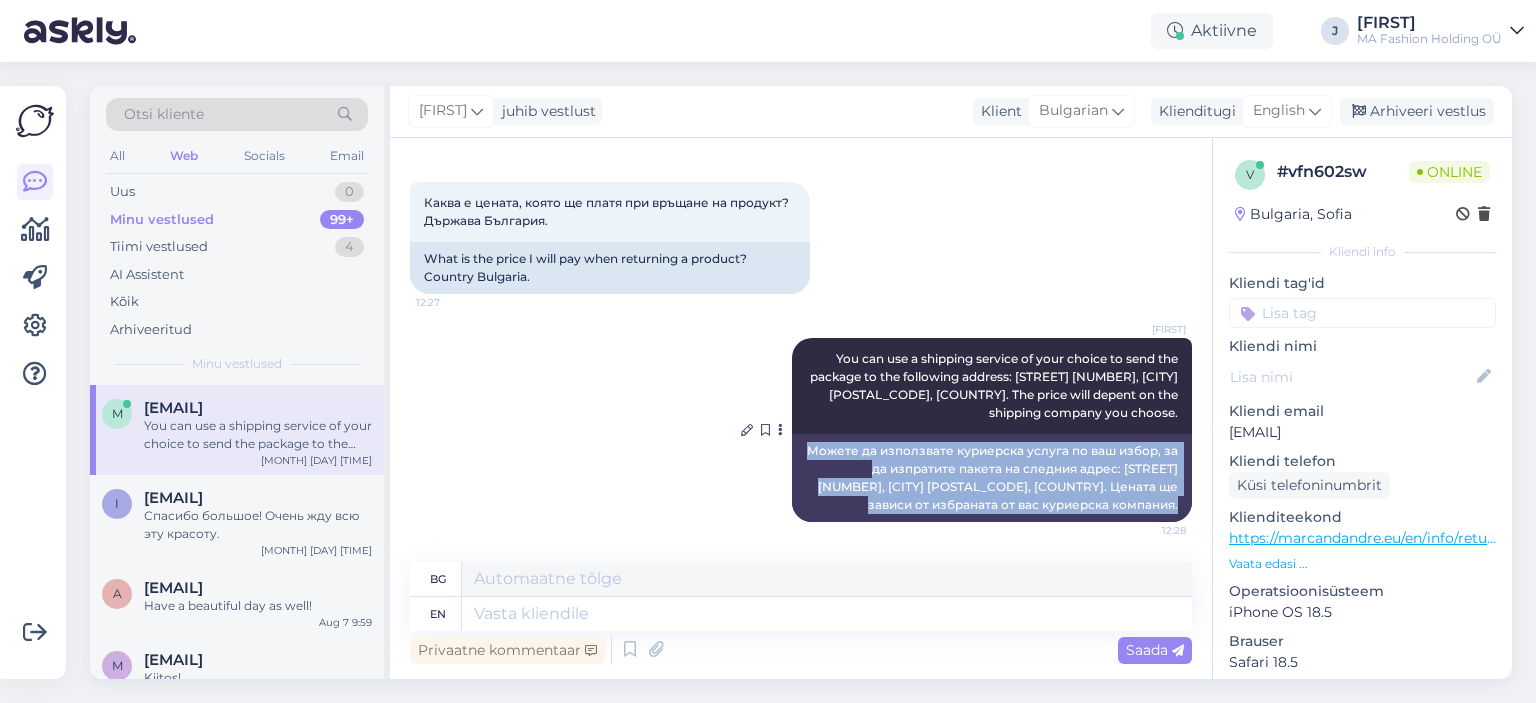 click on "Можете да използвате куриерска услуга по ваш избор, за да изпратите пакета на следния адрес: [STREET] [NUMBER], [CITY] [POSTAL_CODE], [COUNTRY]. Цената ще зависи от избраната от вас куриерска компания." at bounding box center (992, 478) 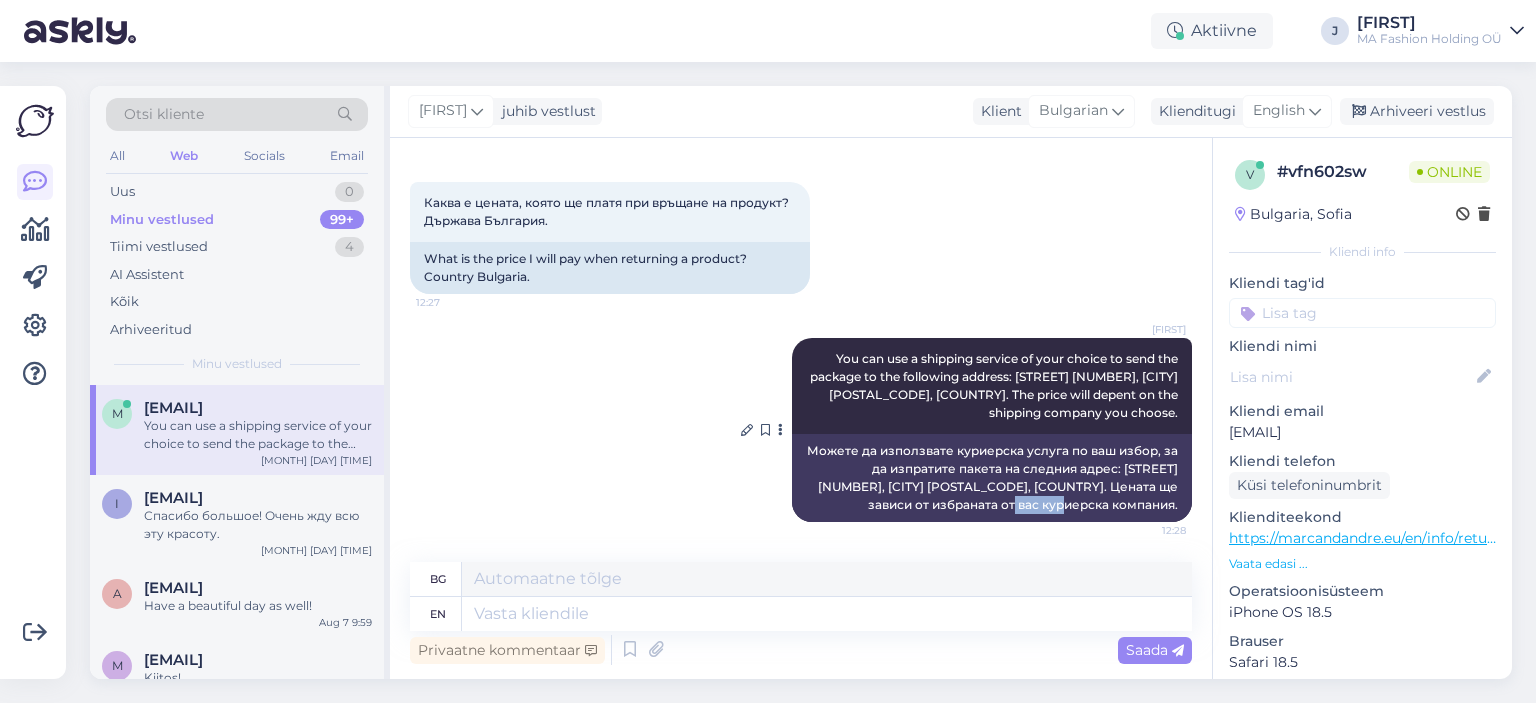 click on "Можете да използвате куриерска услуга по ваш избор, за да изпратите пакета на следния адрес: [STREET] [NUMBER], [CITY] [POSTAL_CODE], [COUNTRY]. Цената ще зависи от избраната от вас куриерска компания." at bounding box center [992, 478] 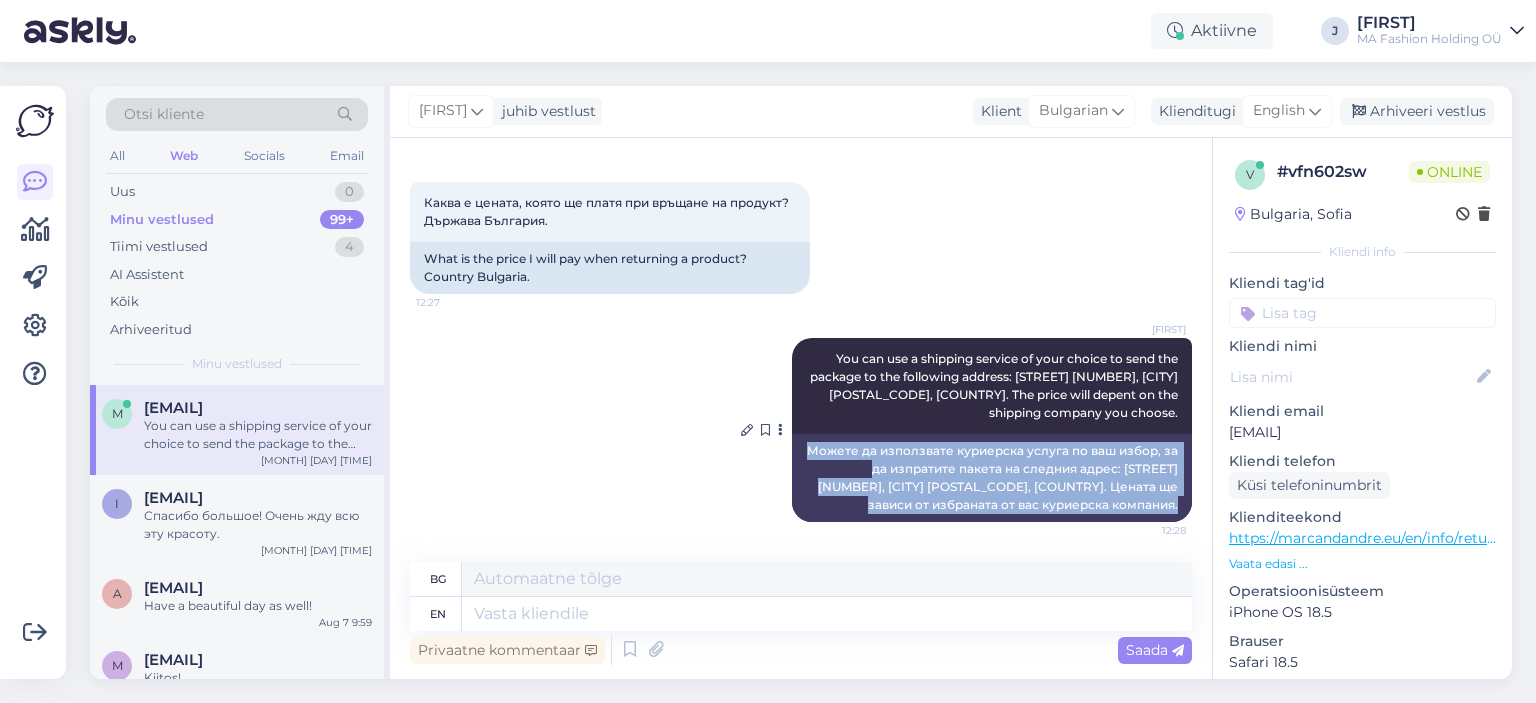 click on "Можете да използвате куриерска услуга по ваш избор, за да изпратите пакета на следния адрес: [STREET] [NUMBER], [CITY] [POSTAL_CODE], [COUNTRY]. Цената ще зависи от избраната от вас куриерска компания." at bounding box center [992, 478] 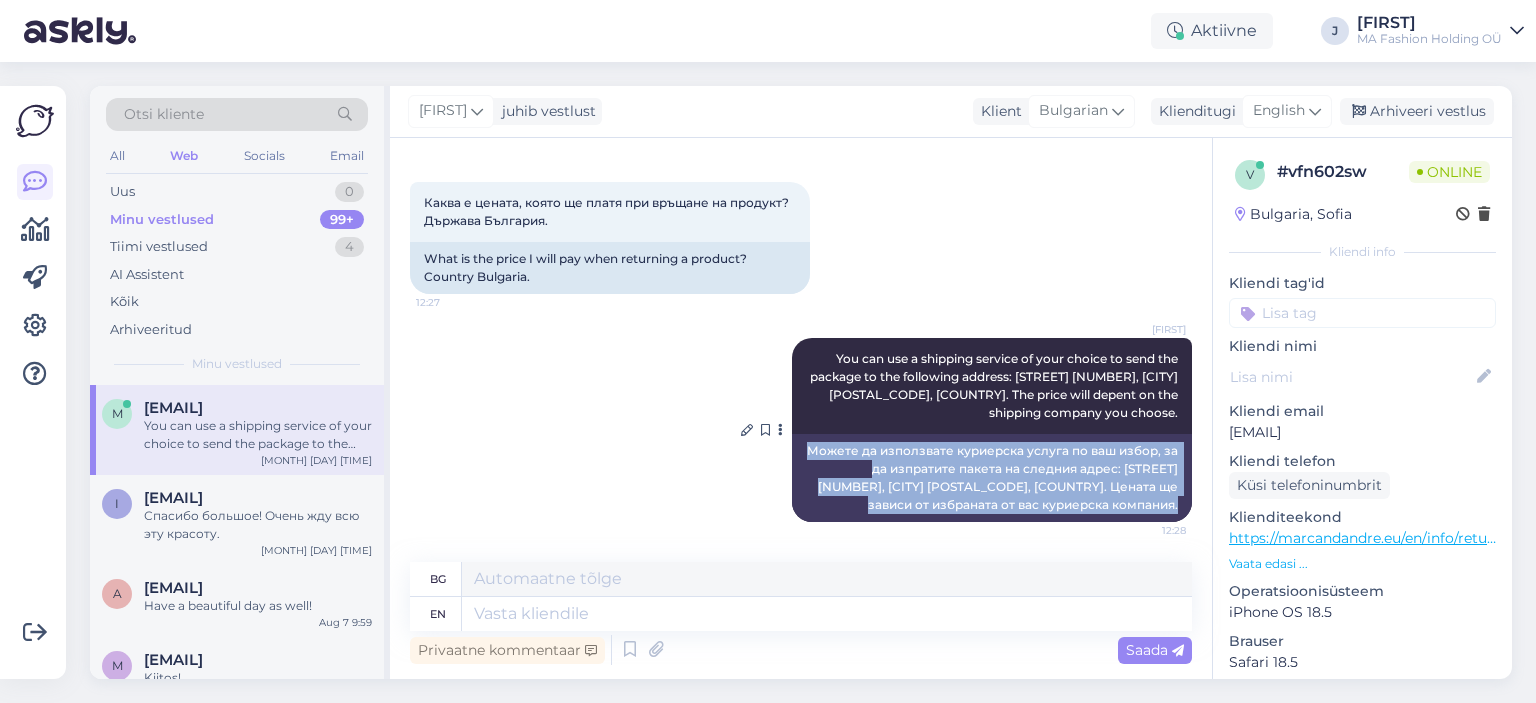 click on "Можете да използвате куриерска услуга по ваш избор, за да изпратите пакета на следния адрес: [STREET] [NUMBER], [CITY] [POSTAL_CODE], [COUNTRY]. Цената ще зависи от избраната от вас куриерска компания." at bounding box center (992, 478) 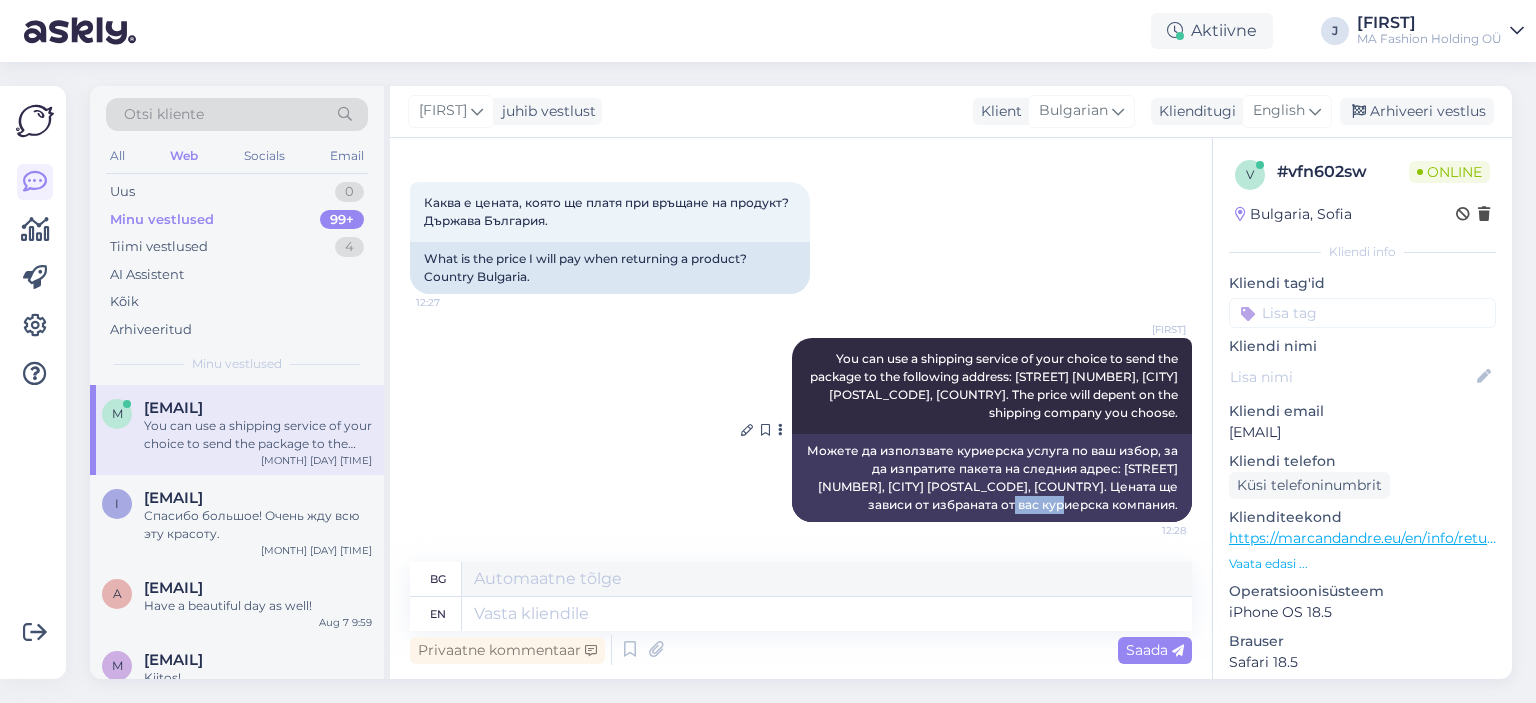 click on "Можете да използвате куриерска услуга по ваш избор, за да изпратите пакета на следния адрес: [STREET] [NUMBER], [CITY] [POSTAL_CODE], [COUNTRY]. Цената ще зависи от избраната от вас куриерска компания." at bounding box center [992, 478] 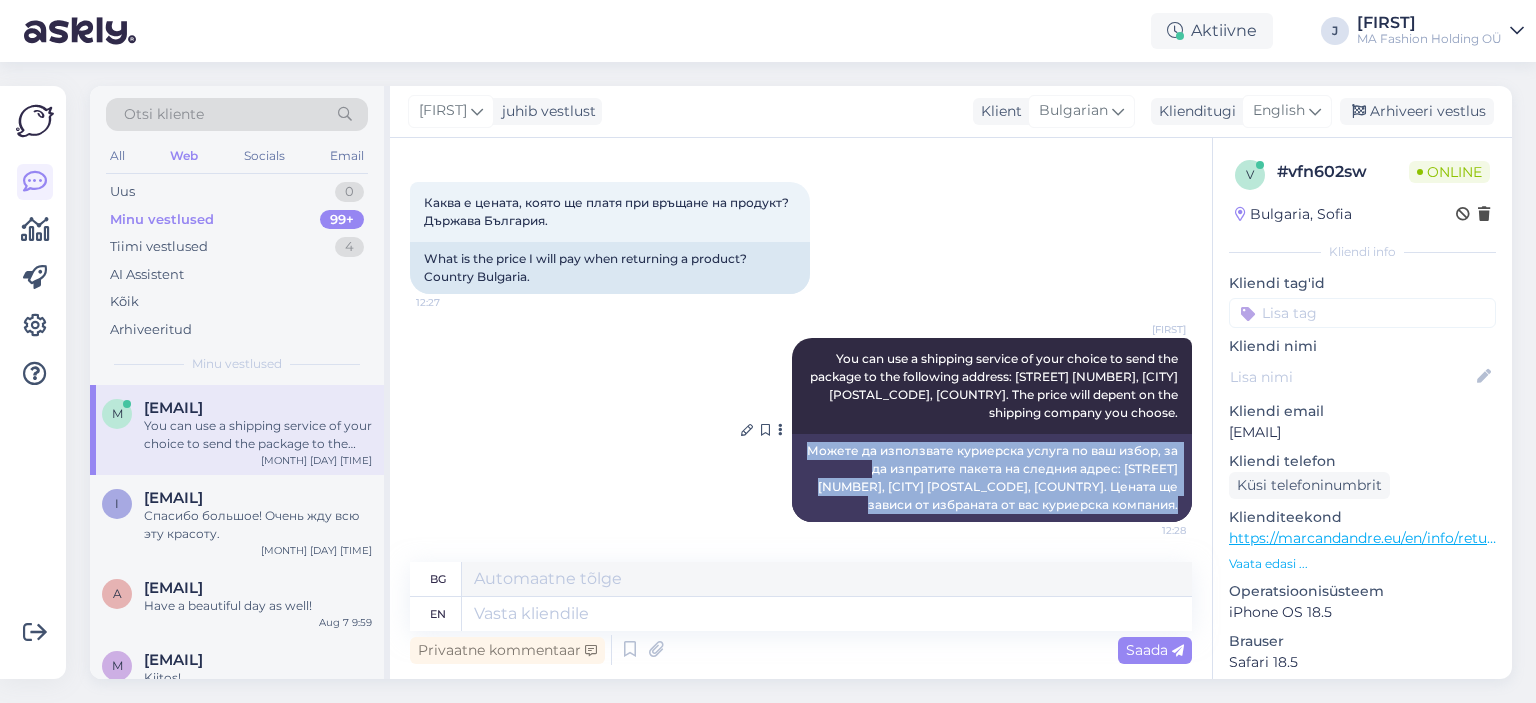 click on "Можете да използвате куриерска услуга по ваш избор, за да изпратите пакета на следния адрес: [STREET] [NUMBER], [CITY] [POSTAL_CODE], [COUNTRY]. Цената ще зависи от избраната от вас куриерска компания." at bounding box center (992, 478) 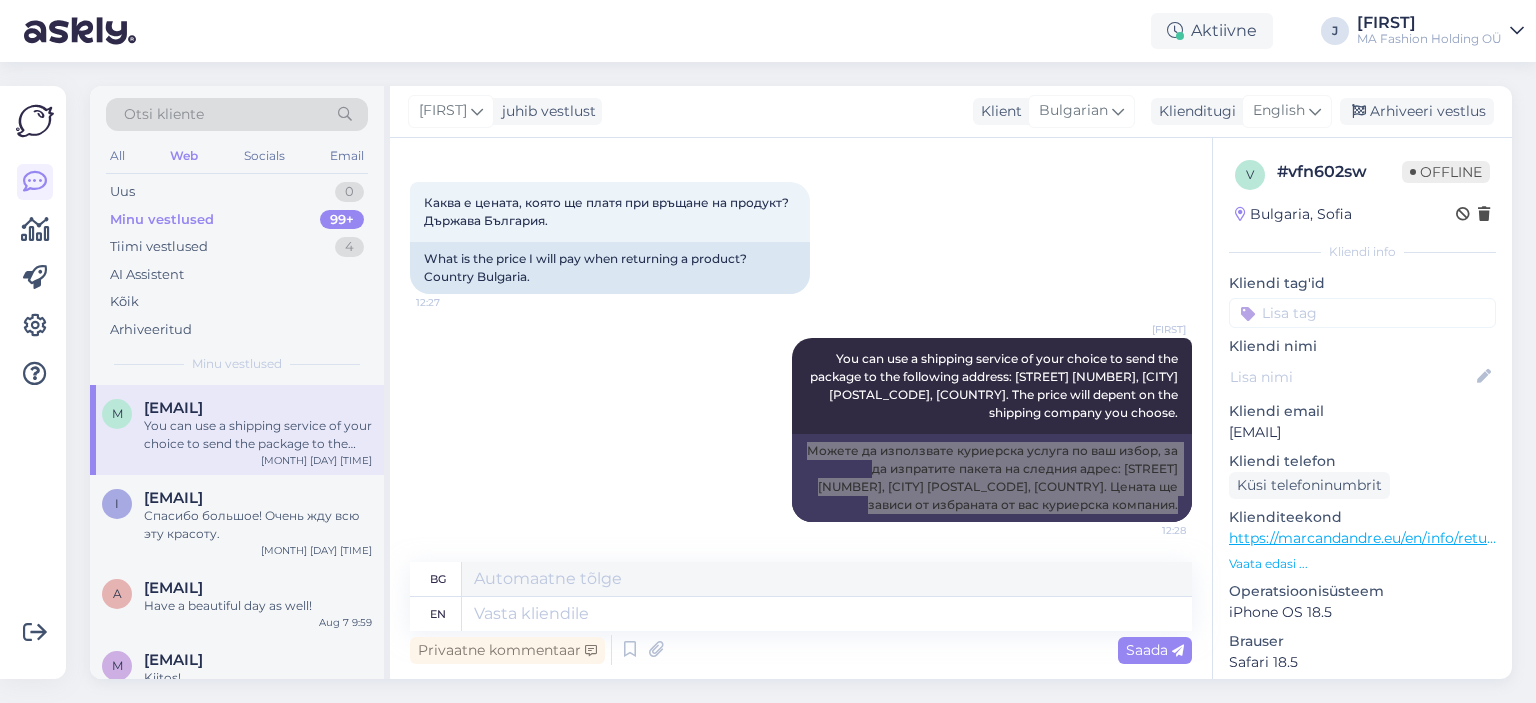 scroll, scrollTop: 1953, scrollLeft: 0, axis: vertical 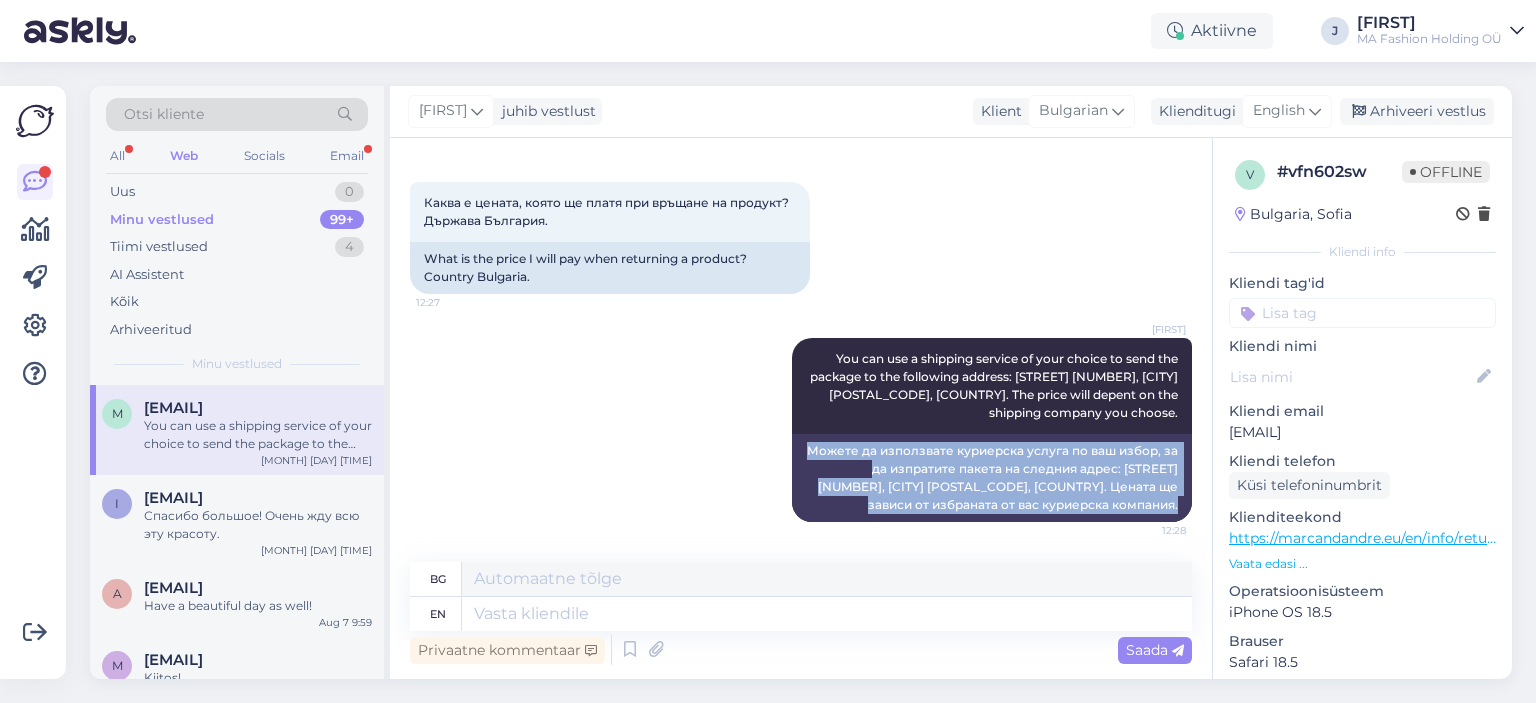 click on "All Web Socials  Email" at bounding box center [237, 158] 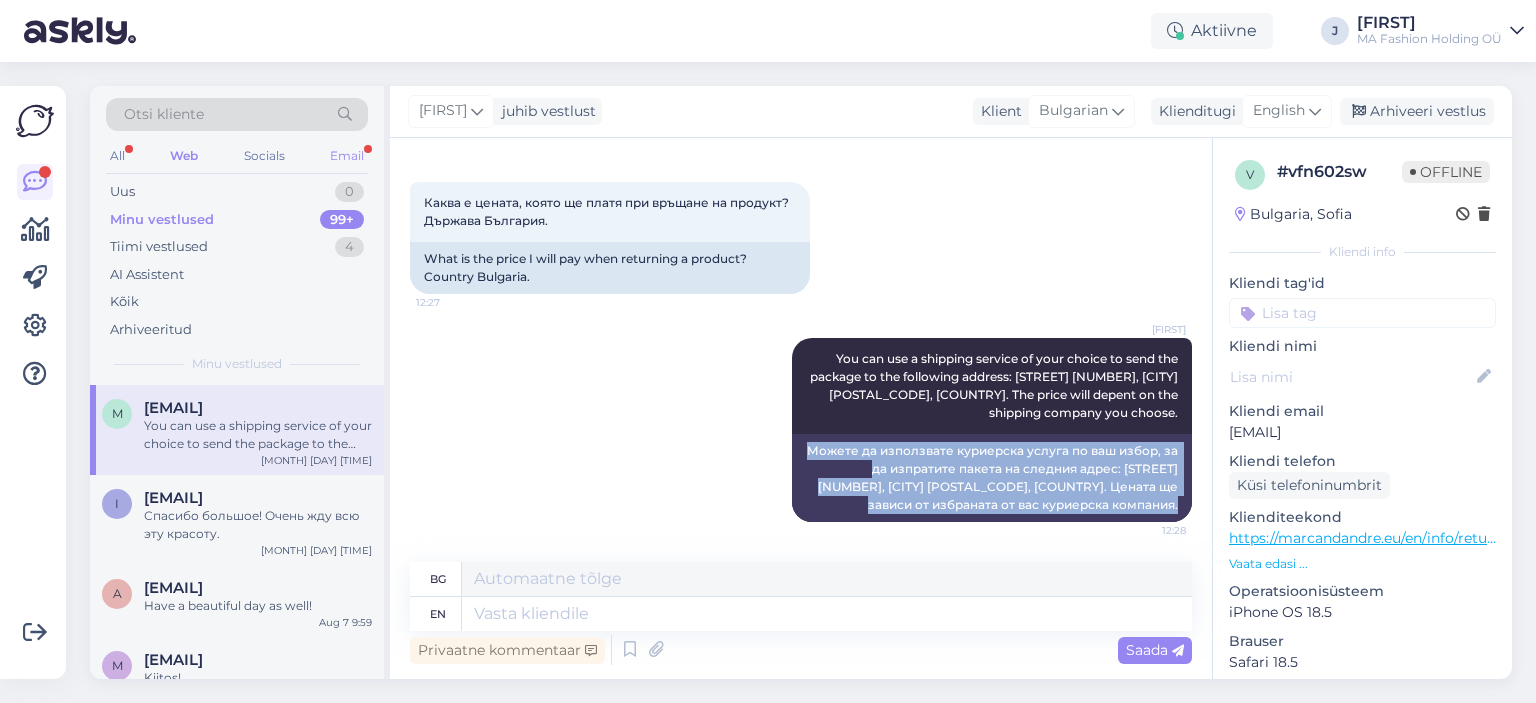 click on "Email" at bounding box center [347, 156] 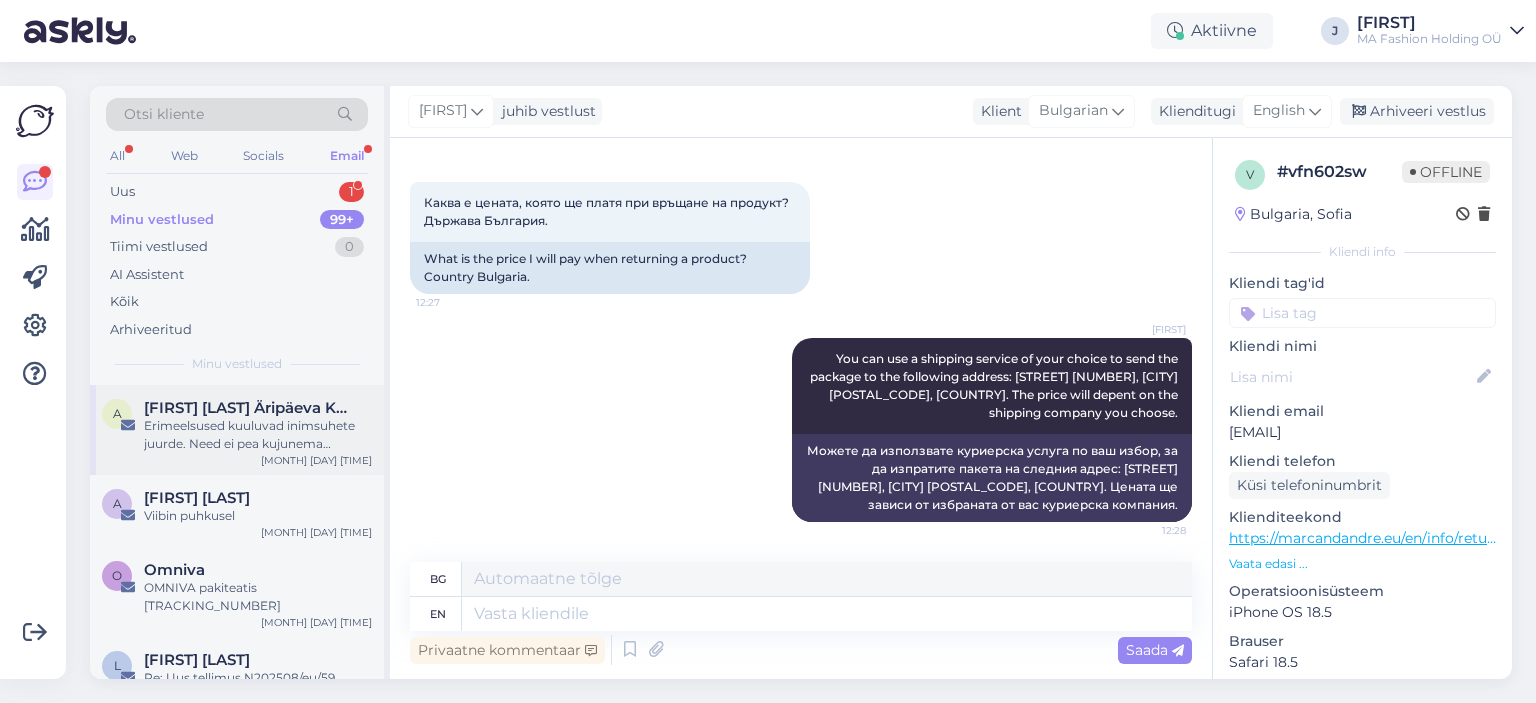 click on "Erimeelsused kuuluvad inimsuhete juurde. Need ei pea kujunema konfliktiks" at bounding box center (258, 435) 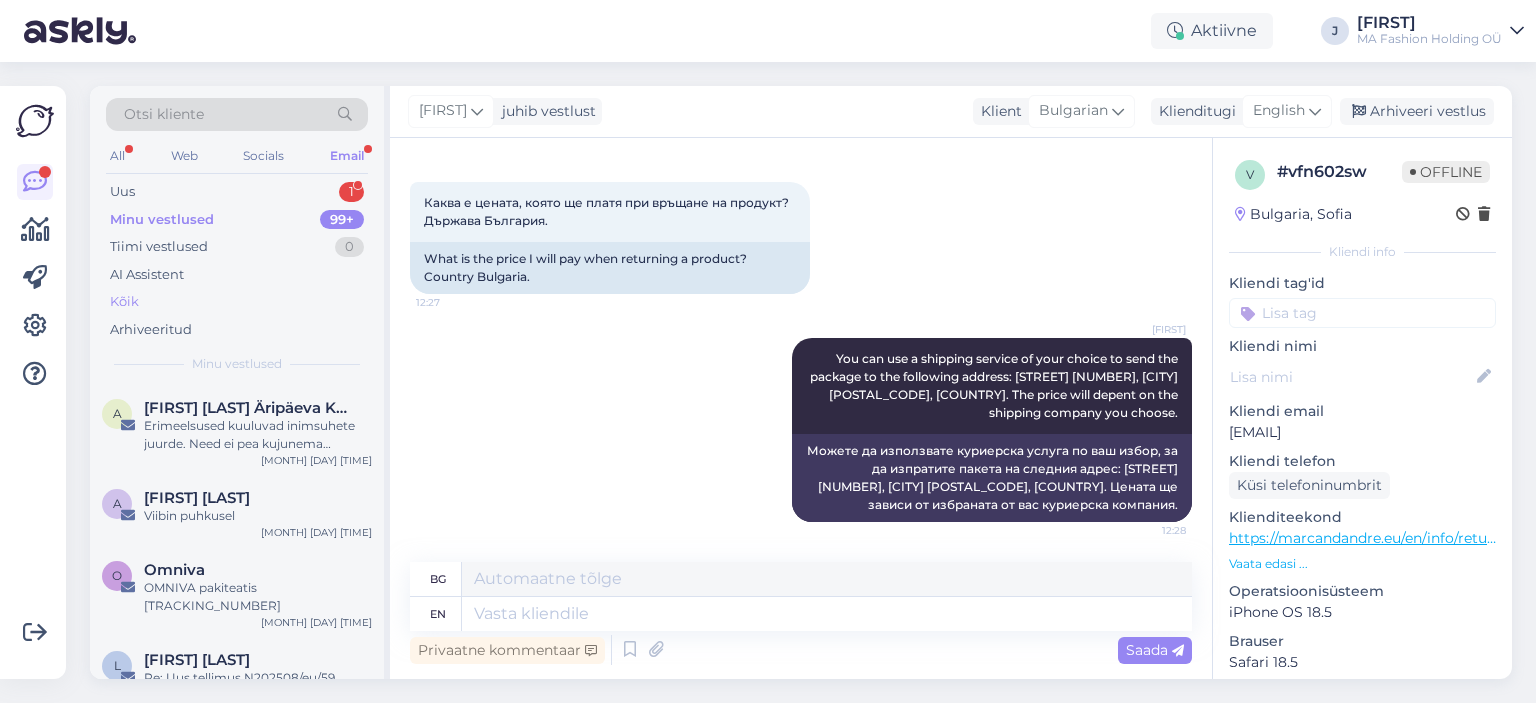 scroll, scrollTop: 0, scrollLeft: 0, axis: both 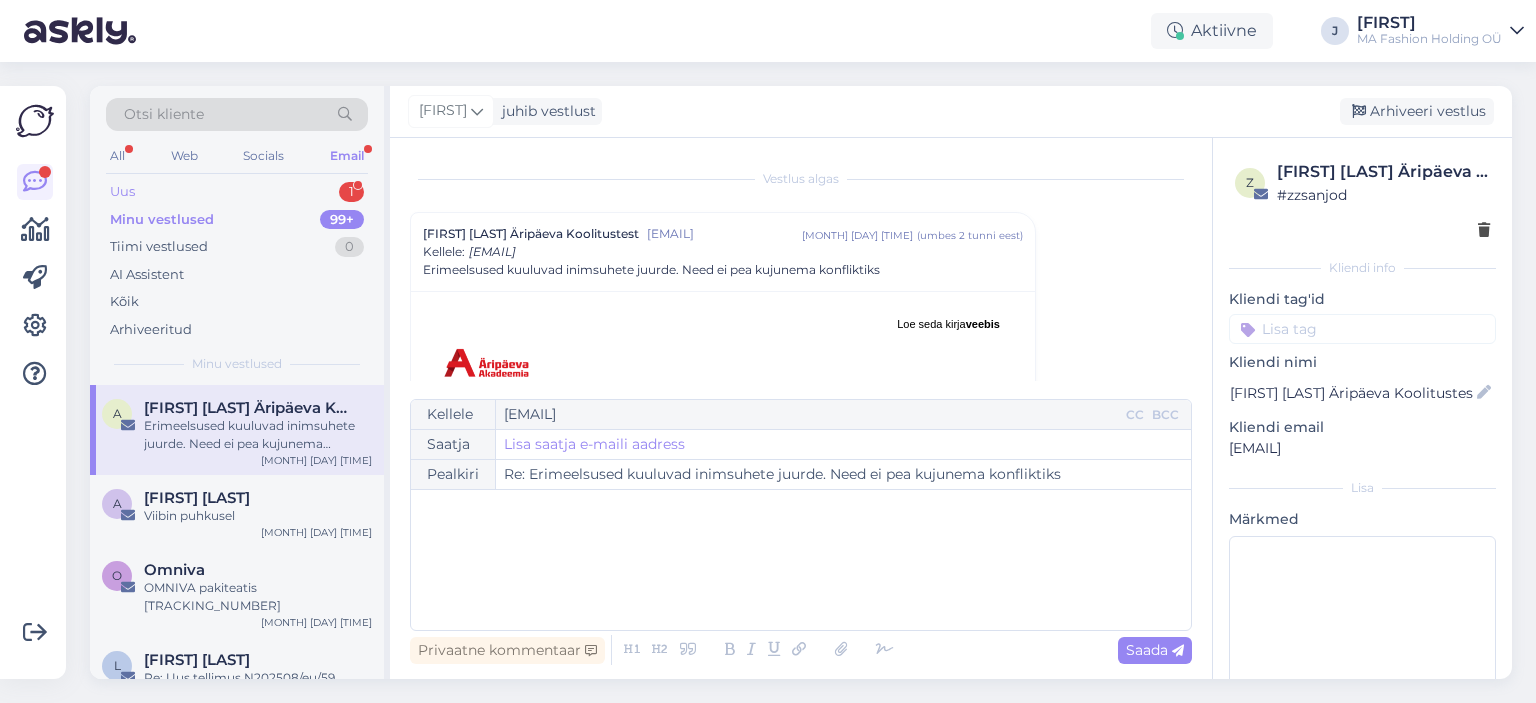 click on "Uus 1" at bounding box center [237, 192] 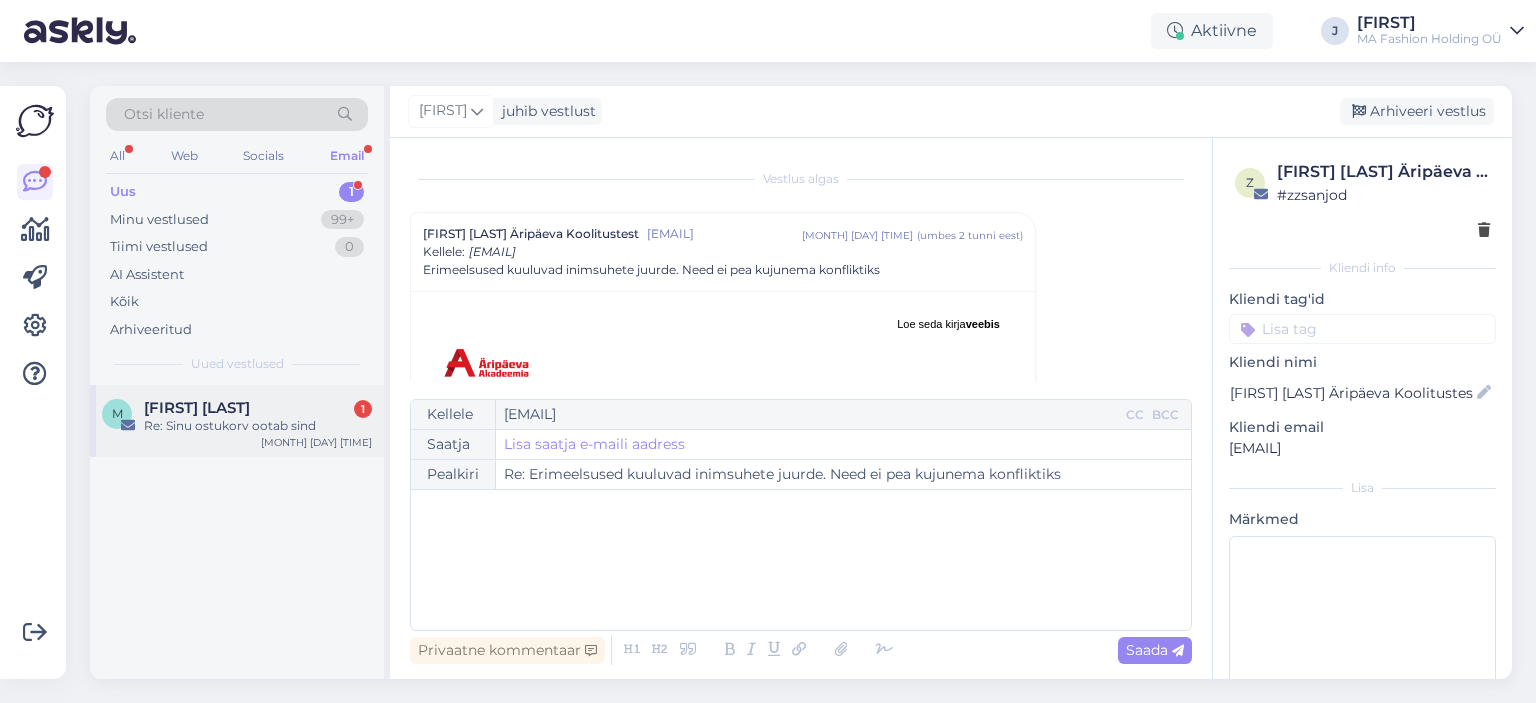 drag, startPoint x: 260, startPoint y: 341, endPoint x: 280, endPoint y: 398, distance: 60.40695 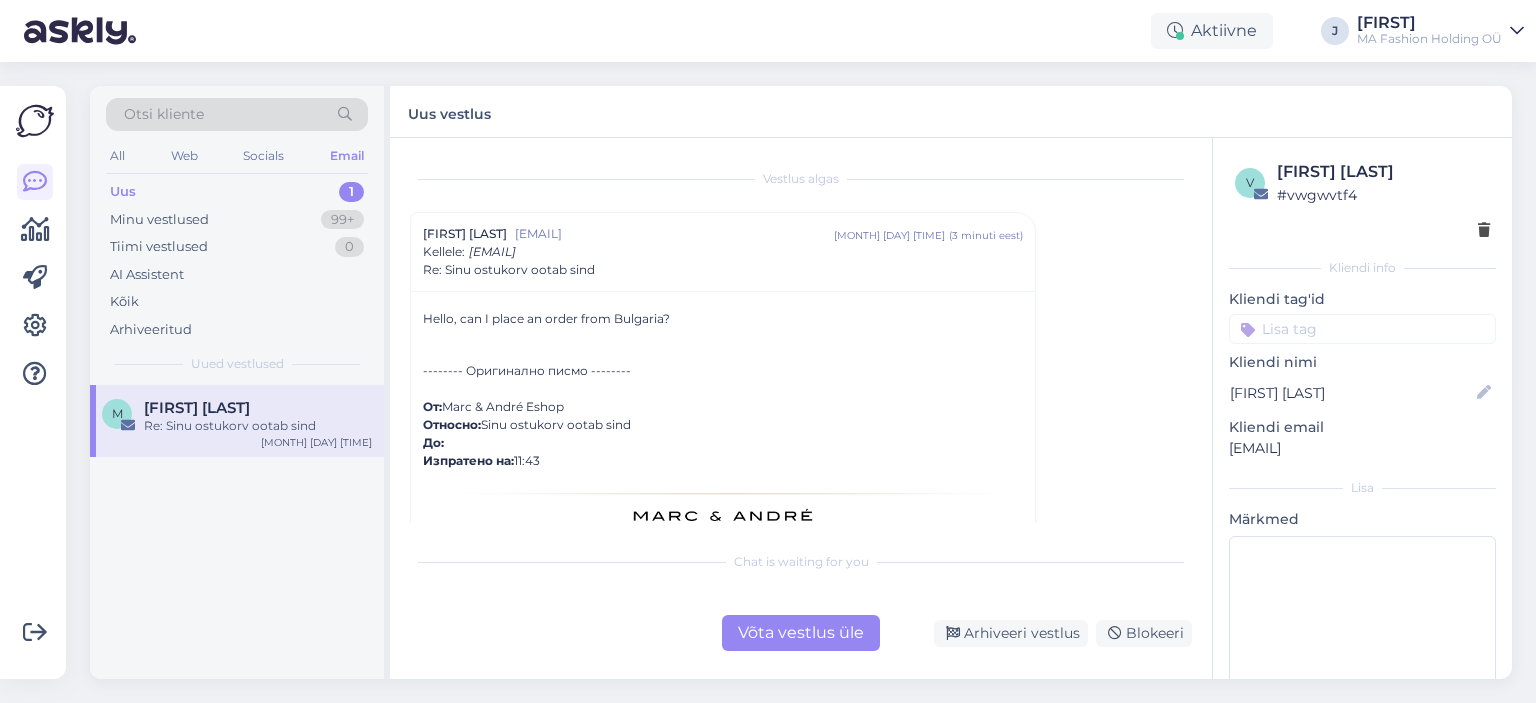 click on "Võta vestlus üle Arhiveeri vestlus Blokeeri" at bounding box center (801, 633) 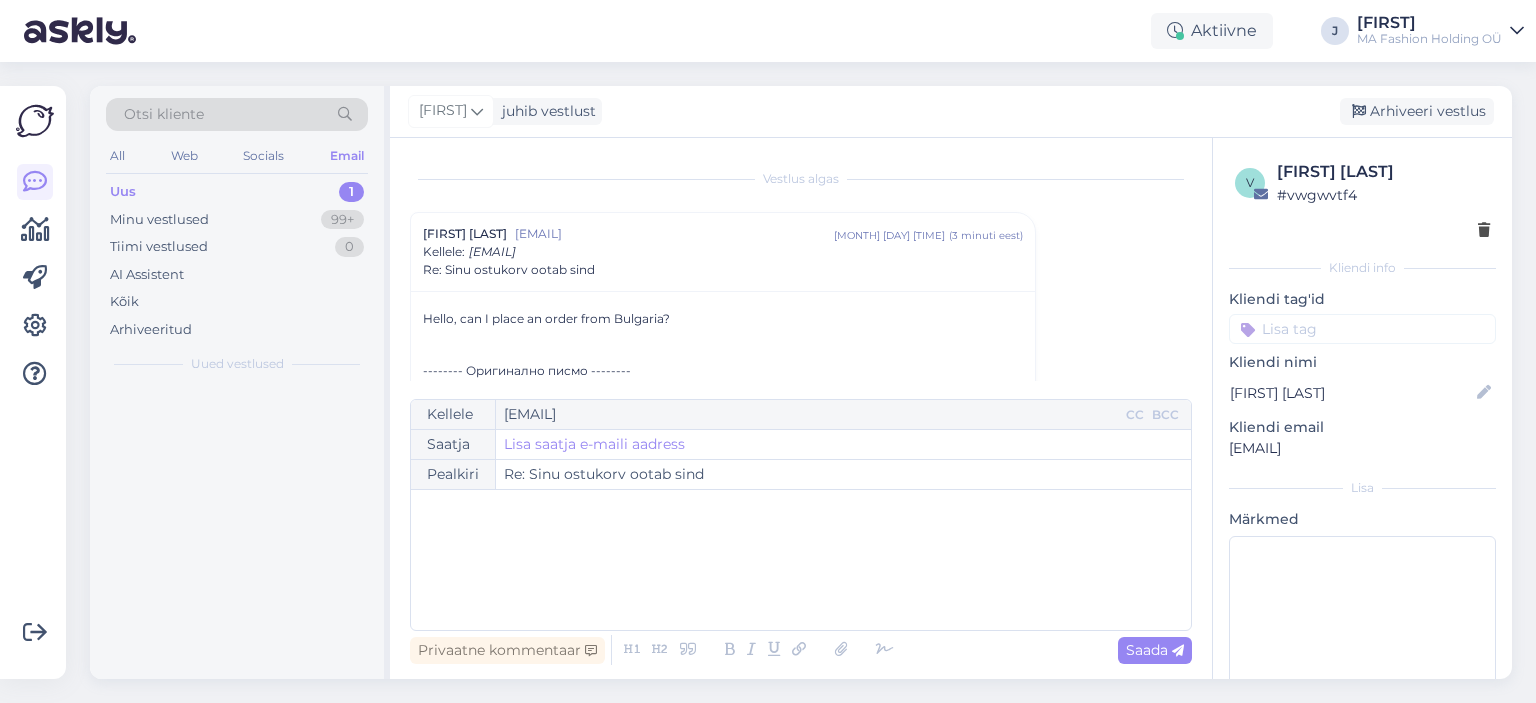 scroll, scrollTop: 54, scrollLeft: 0, axis: vertical 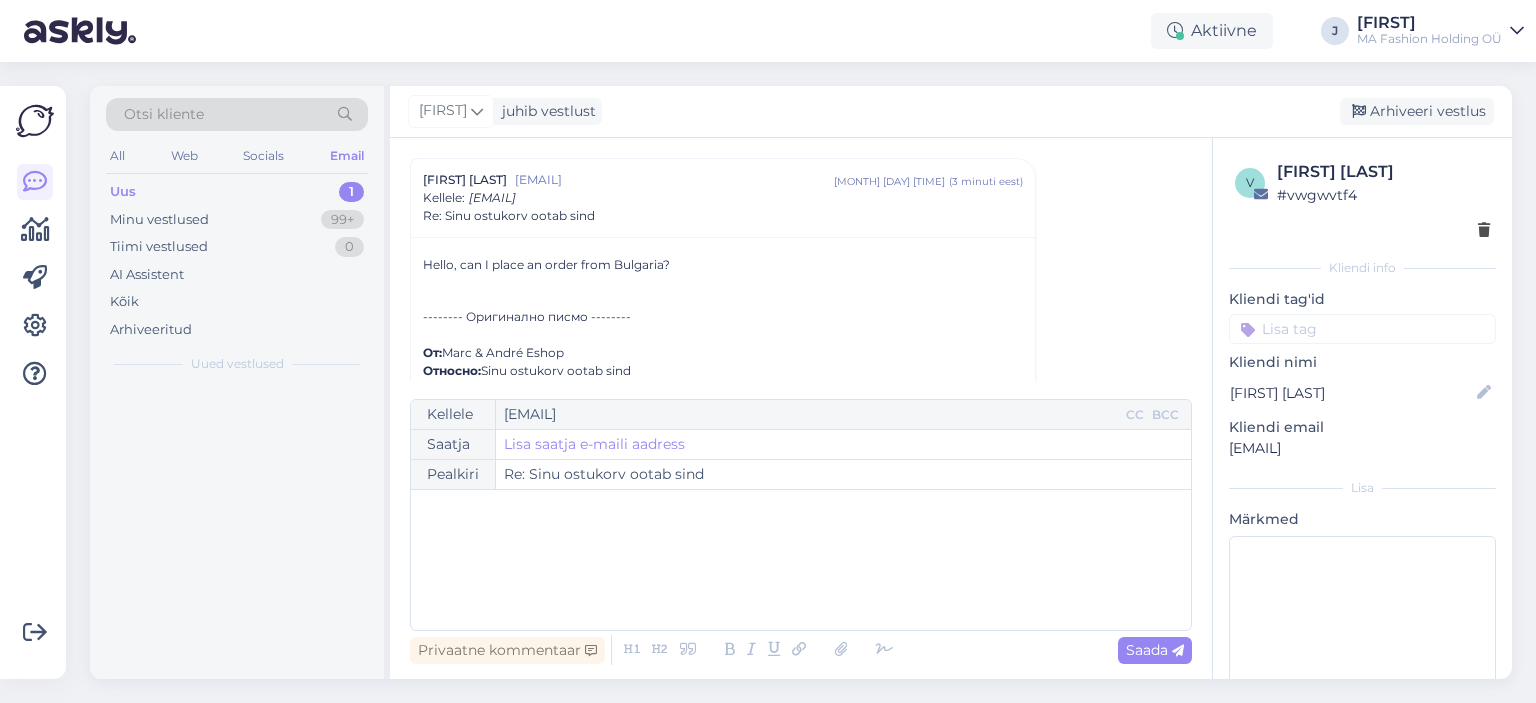 click at bounding box center (759, 650) 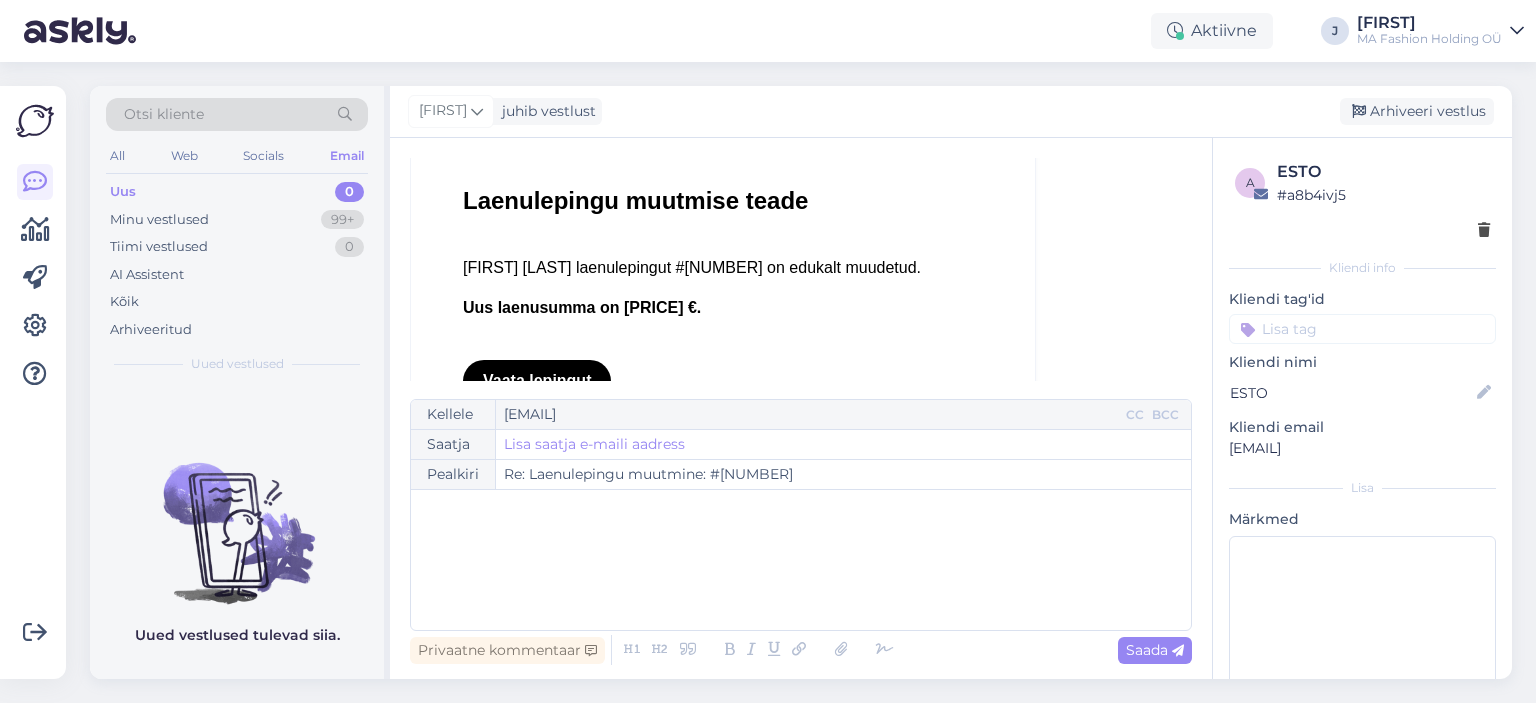 scroll, scrollTop: 3155, scrollLeft: 0, axis: vertical 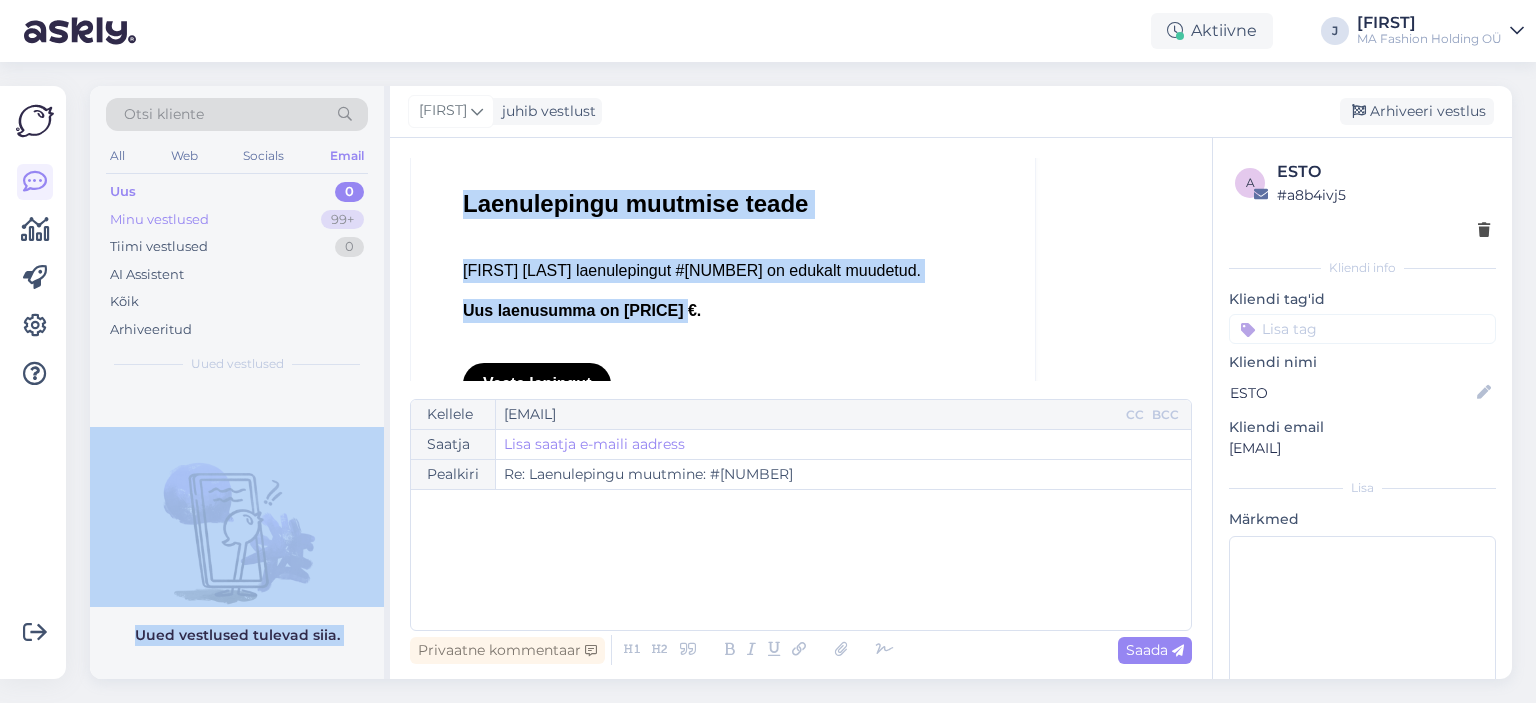 drag, startPoint x: 693, startPoint y: 299, endPoint x: 314, endPoint y: 212, distance: 388.8573 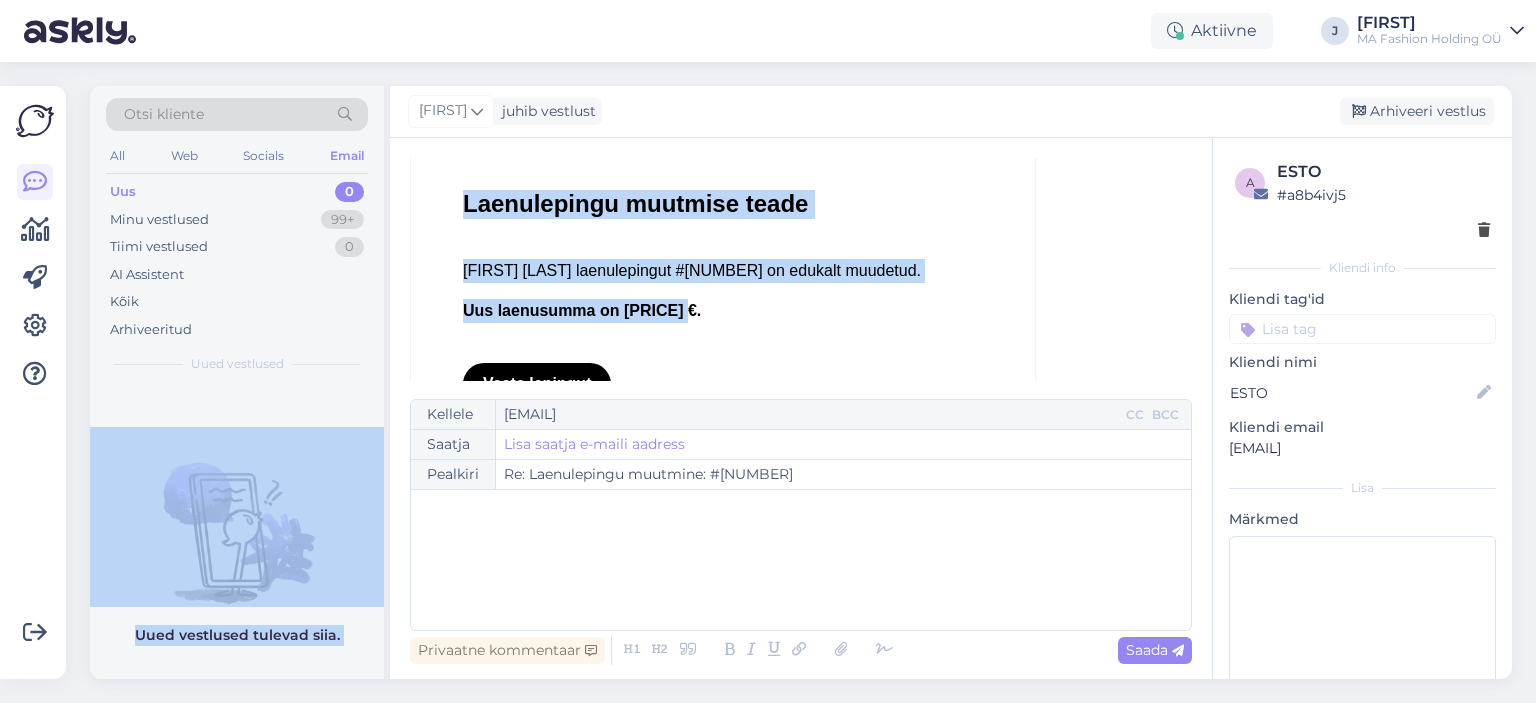 click on "[FIRST] [LAST] laenulepingut #[NUMBER] on edukalt muudetud." at bounding box center (743, 271) 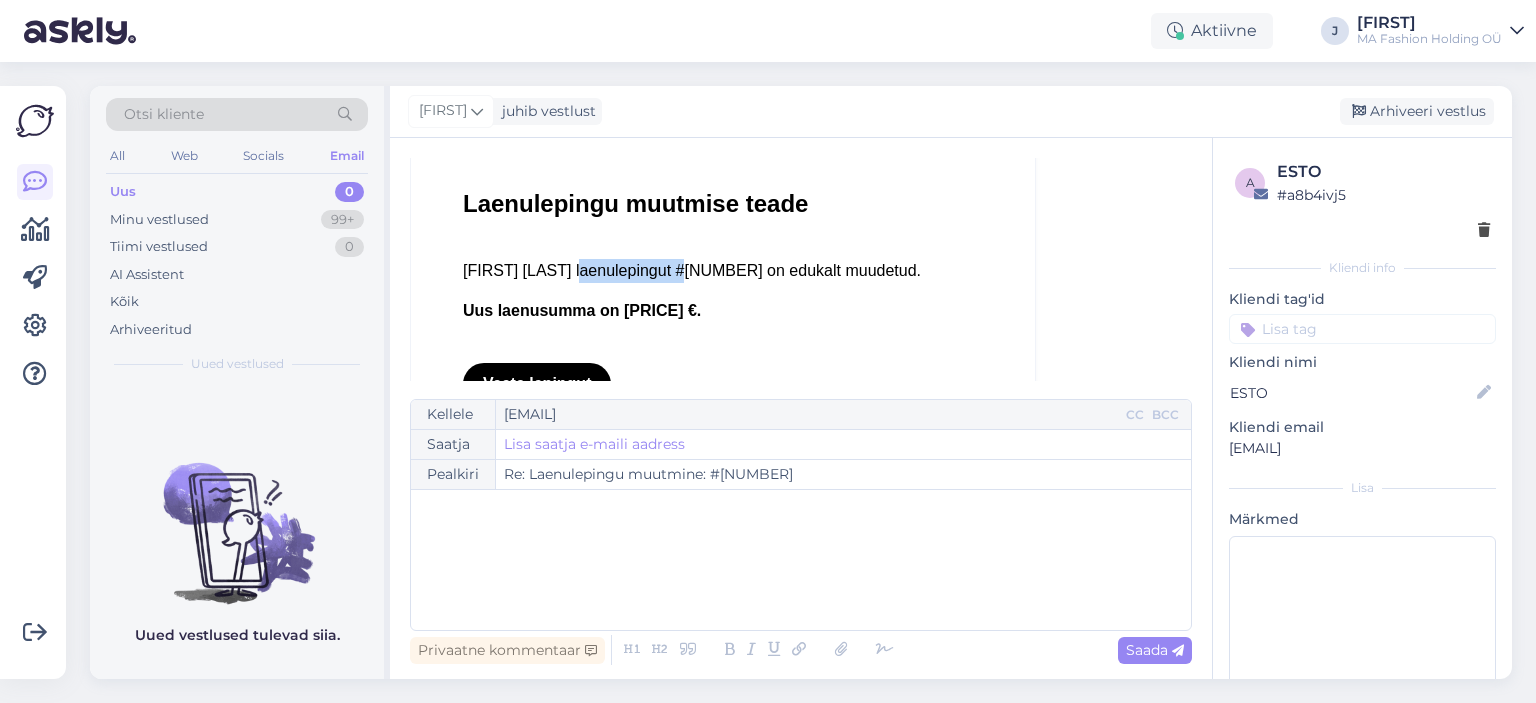 click on "[FIRST] [LAST] laenulepingut #[NUMBER] on edukalt muudetud." at bounding box center [743, 271] 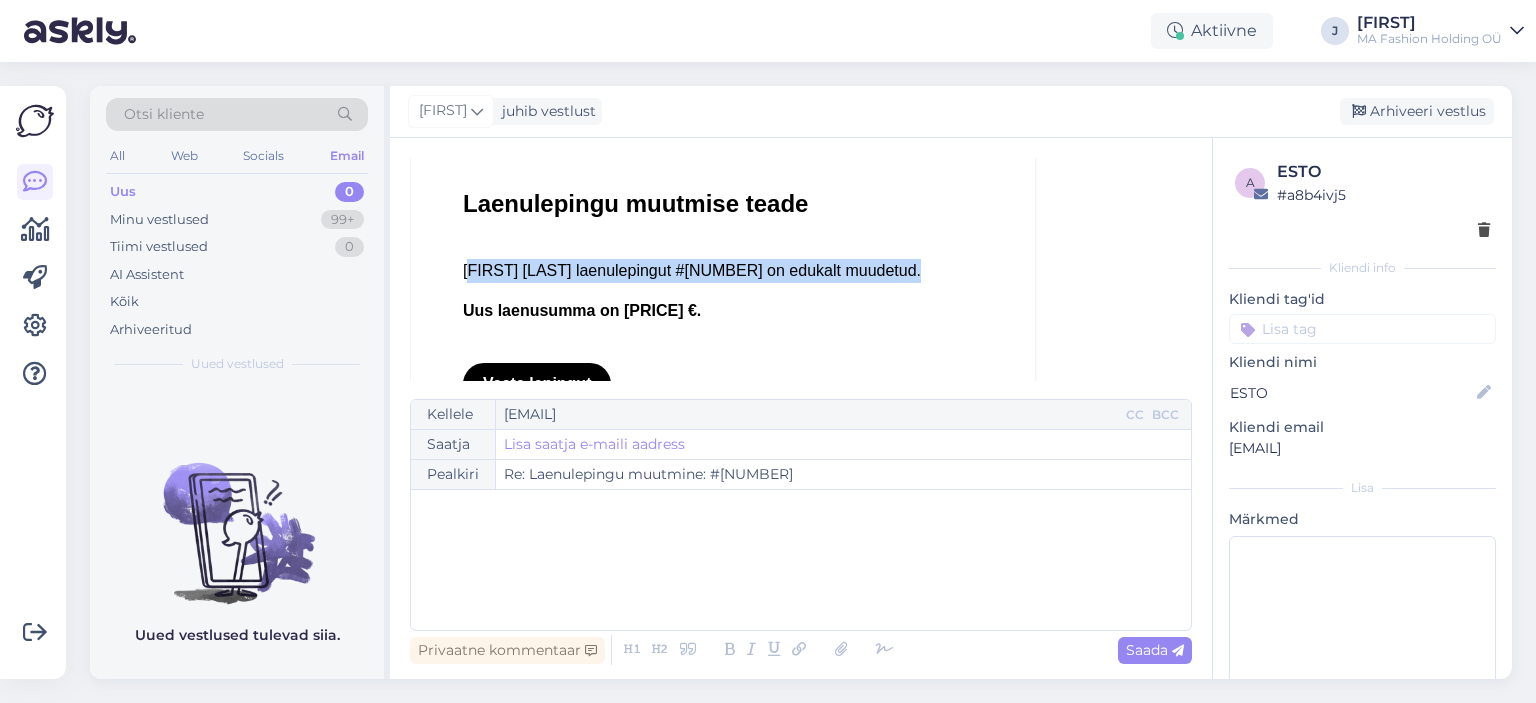 click on "[FIRST] [LAST] laenulepingut #[NUMBER] on edukalt muudetud." at bounding box center (743, 271) 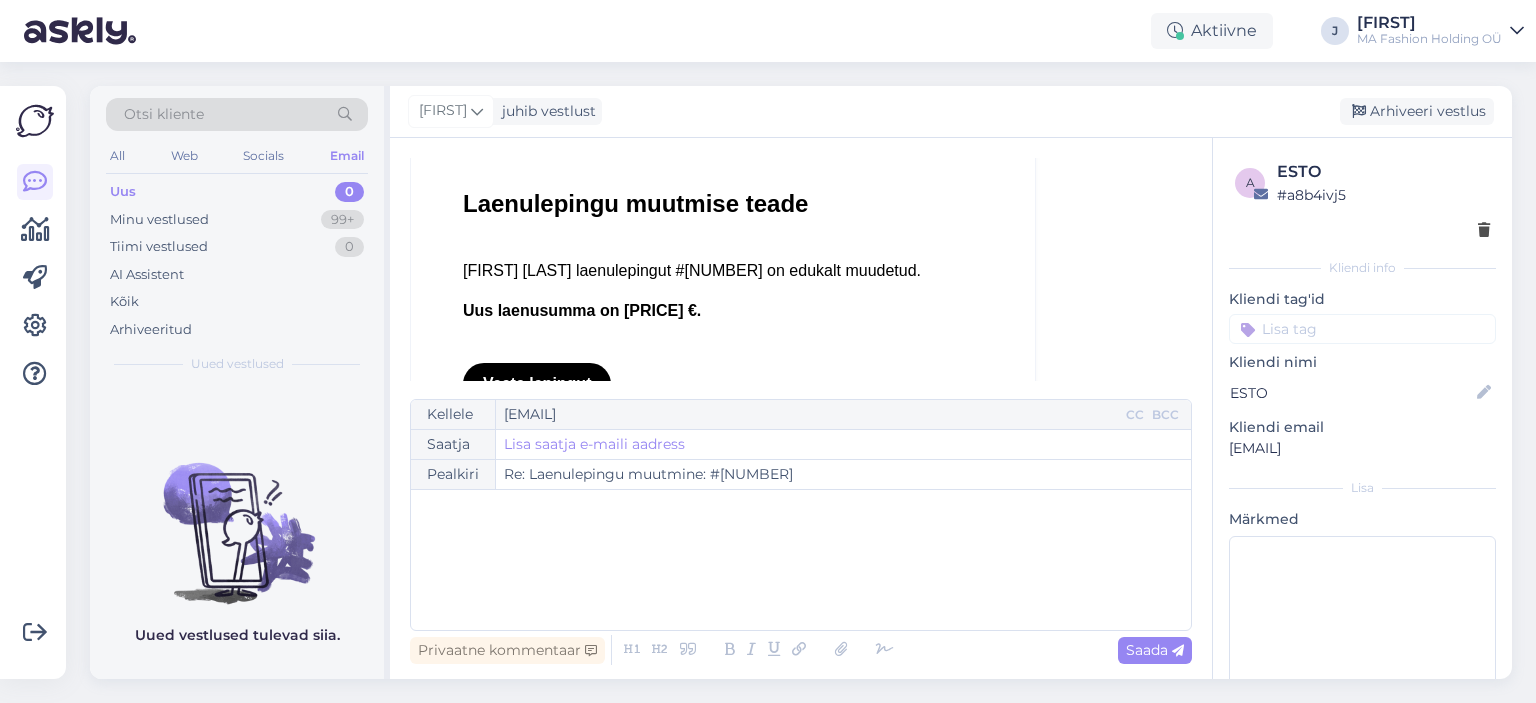 click on "Uus laenusumma on [PRICE] €." at bounding box center (743, 311) 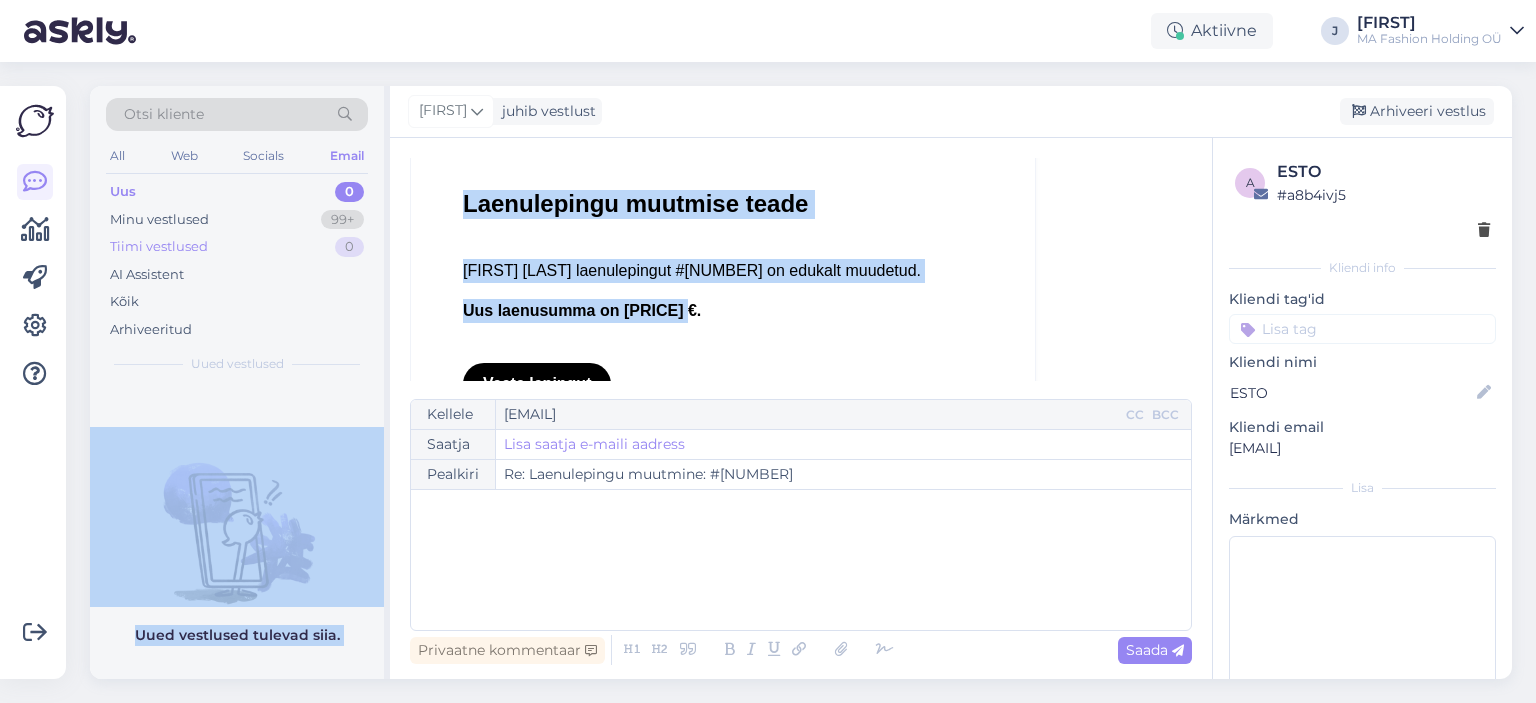 drag, startPoint x: 783, startPoint y: 309, endPoint x: 347, endPoint y: 243, distance: 440.96713 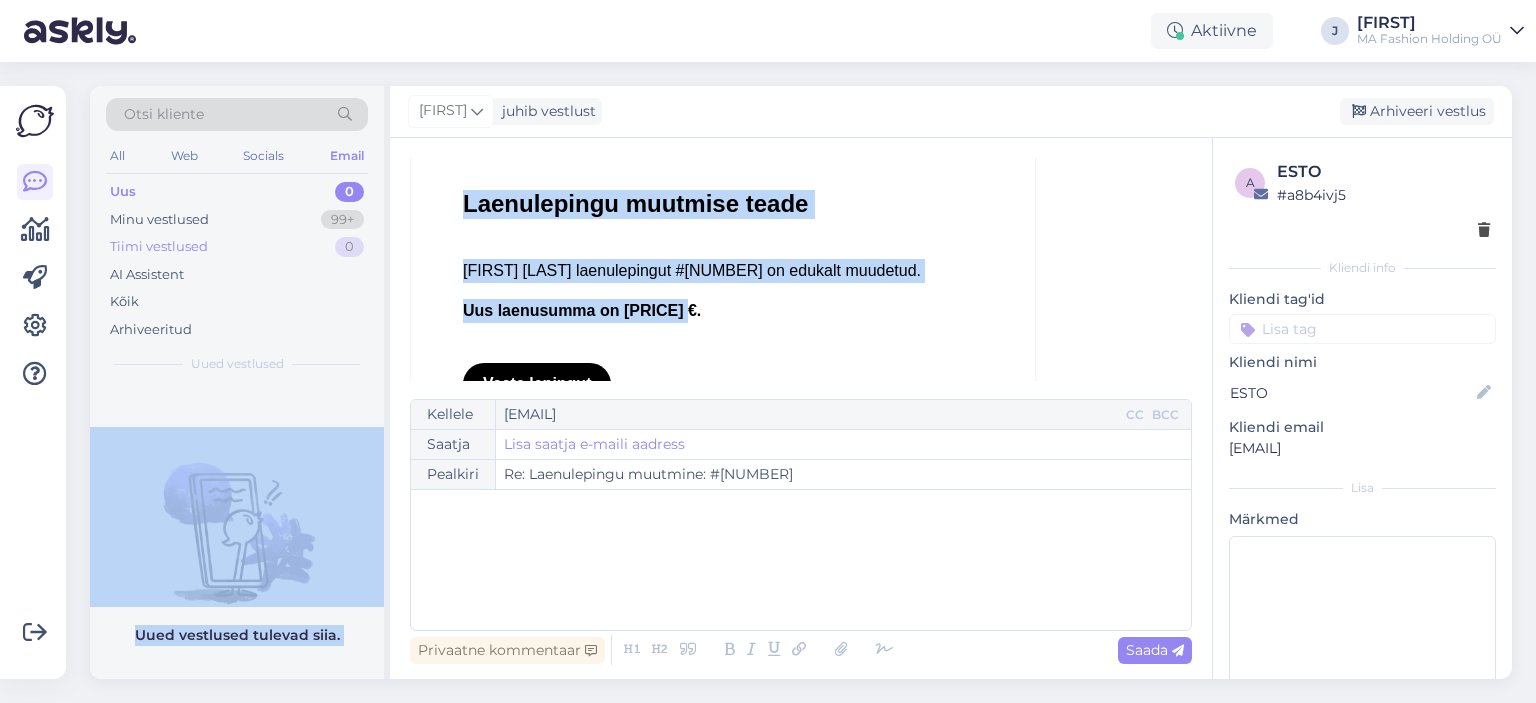 click on "Otsi kliente All Web Socials Email Uus 0 Minu vestlused 99+ Tiimi vestlused 0 AI AssistentKõik Arhiveeritud Uued vestlused Uued vestlused tulevad siia. Jekaterina juhib vestlust Arhiveeri vestlus Vestlus algas ESTO [EMAIL] [MONTH] [DAY] [TIME] ( 7 kuu eest ) Marc & Andre poes sooritati ESTOga edukas ost! ESTO [EMAIL] [MONTH] [DAY] [TIME] ( 7 kuu eest ) Marc & Andre poes sooritati ESTOga edukas ost! ESTO Partner (ESTO AS) [EMAIL] [MONTH] [DAY] [TIME] ( 7 kuu eest ) Re: Marc & Andre poes sooritati ESTOga edukas ost! attachment-1.png 10.2 kB ESTO [EMAIL] [MONTH] [DAY] [TIME] ( 7 kuu eest ) Laenuleping tühistatud (ESTO) ESTO [EMAIL] [MONTH] [DAY] [TIME] ( 7 kuu eest ) Marc & Andre poes sooritati ESTOga edukas ost! ESTO [EMAIL] [MONTH] [DAY] [TIME] ( 6 kuu eest ) Teie igakuine müügiraport (ESTO) ESTO [EMAIL] [MONTH] [DAY] [TIME] ( 6 kuu eest ) Marc & Andre poes sooritati ESTOga edukas ost! ESTO [EMAIL] [MONTH] [DAY] [TIME] ( 6 kuu eest ) Marc & Andre poes sooritati ESTOga edukas ost! ESTO ( )" at bounding box center [801, 382] 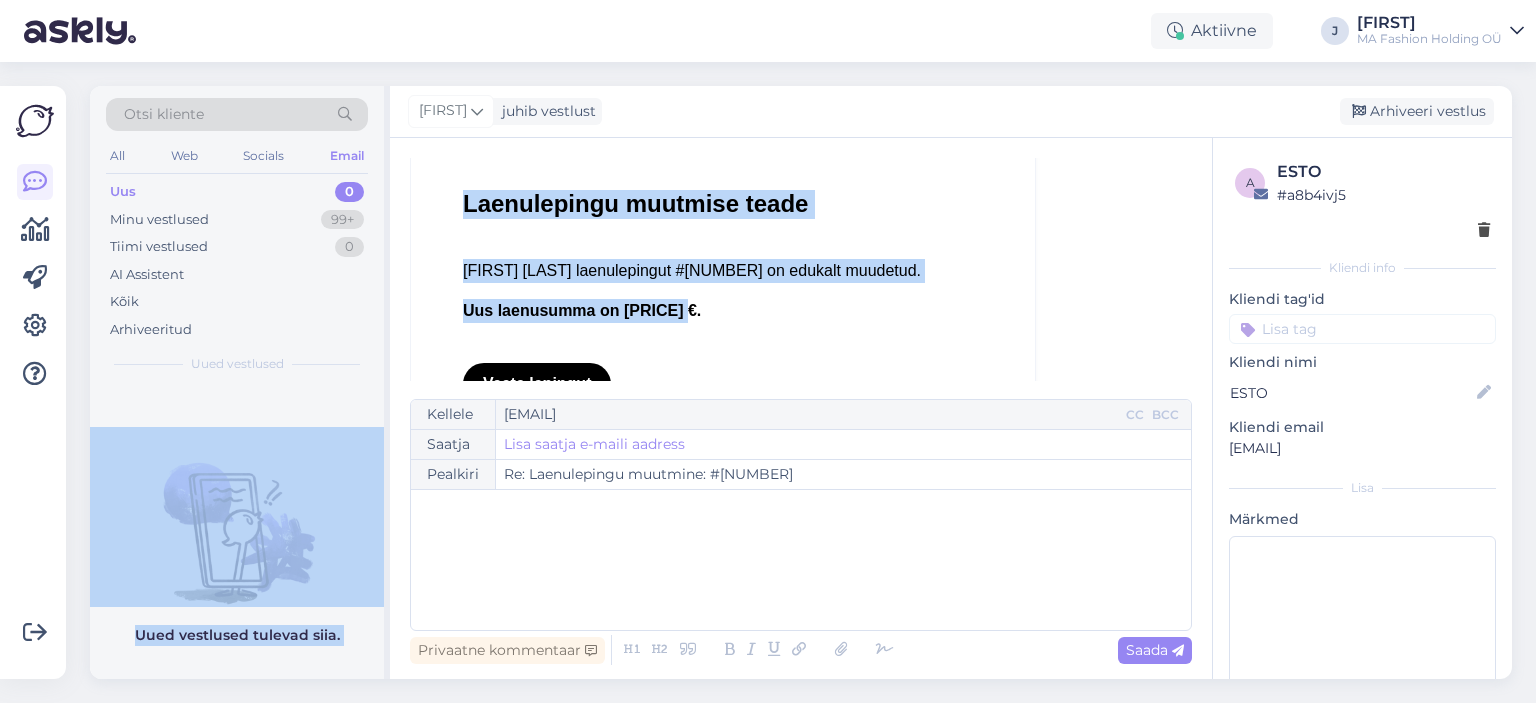click on "[FIRST] [LAST] laenulepingut #[NUMBER] on edukalt muudetud. Uus laenusumma on [PRICE] €." at bounding box center (743, 291) 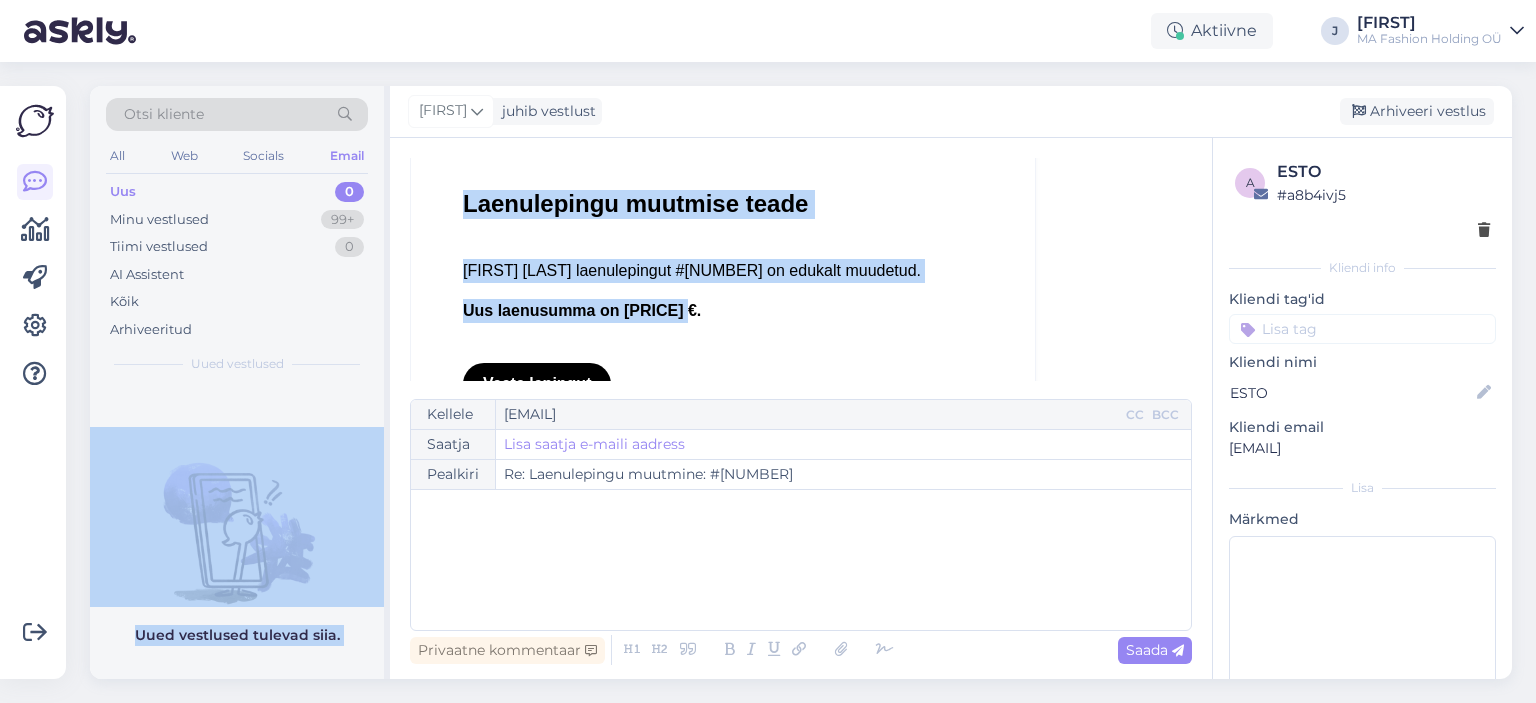 drag, startPoint x: 768, startPoint y: 289, endPoint x: 204, endPoint y: 166, distance: 577.2565 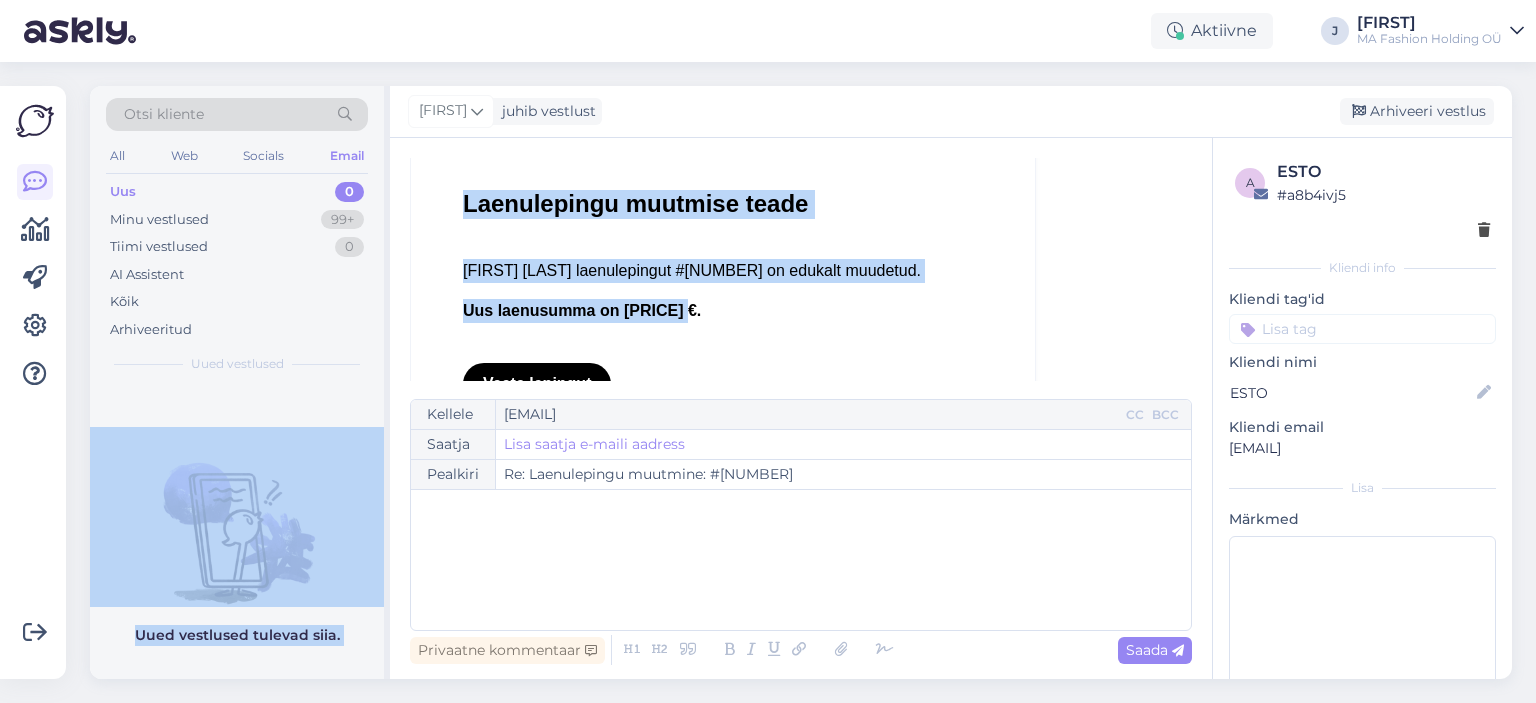click on "Otsi kliente All Web Socials Email Uus 0 Minu vestlused 99+ Tiimi vestlused 0 AI AssistentKõik Arhiveeritud Uued vestlused Uued vestlused tulevad siia. Jekaterina juhib vestlust Arhiveeri vestlus Vestlus algas ESTO [EMAIL] [MONTH] [DAY] [TIME] ( 7 kuu eest ) Marc & Andre poes sooritati ESTOga edukas ost! ESTO [EMAIL] [MONTH] [DAY] [TIME] ( 7 kuu eest ) Marc & Andre poes sooritati ESTOga edukas ost! ESTO Partner (ESTO AS) [EMAIL] [MONTH] [DAY] [TIME] ( 7 kuu eest ) Re: Marc & Andre poes sooritati ESTOga edukas ost! attachment-1.png 10.2 kB ESTO [EMAIL] [MONTH] [DAY] [TIME] ( 7 kuu eest ) Laenuleping tühistatud (ESTO) ESTO [EMAIL] [MONTH] [DAY] [TIME] ( 7 kuu eest ) Marc & Andre poes sooritati ESTOga edukas ost! ESTO [EMAIL] [MONTH] [DAY] [TIME] ( 6 kuu eest ) Teie igakuine müügiraport (ESTO) ESTO [EMAIL] [MONTH] [DAY] [TIME] ( 6 kuu eest ) Marc & Andre poes sooritati ESTOga edukas ost! ESTO [EMAIL] [MONTH] [DAY] [TIME] ( 6 kuu eest ) Marc & Andre poes sooritati ESTOga edukas ost! ESTO ( )" at bounding box center (801, 382) 